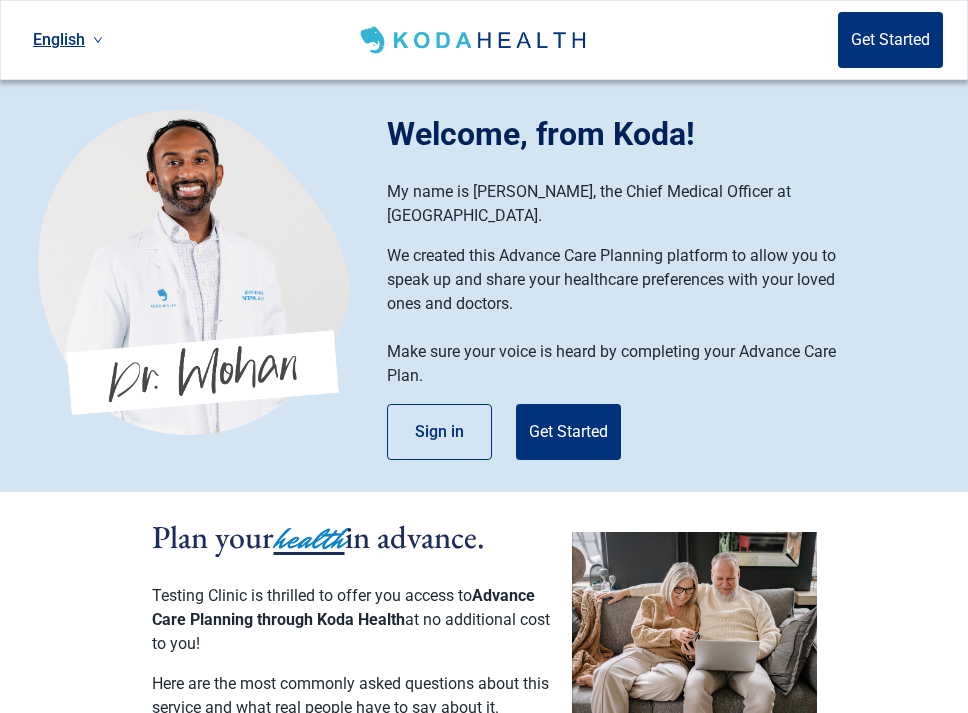 scroll, scrollTop: 0, scrollLeft: 0, axis: both 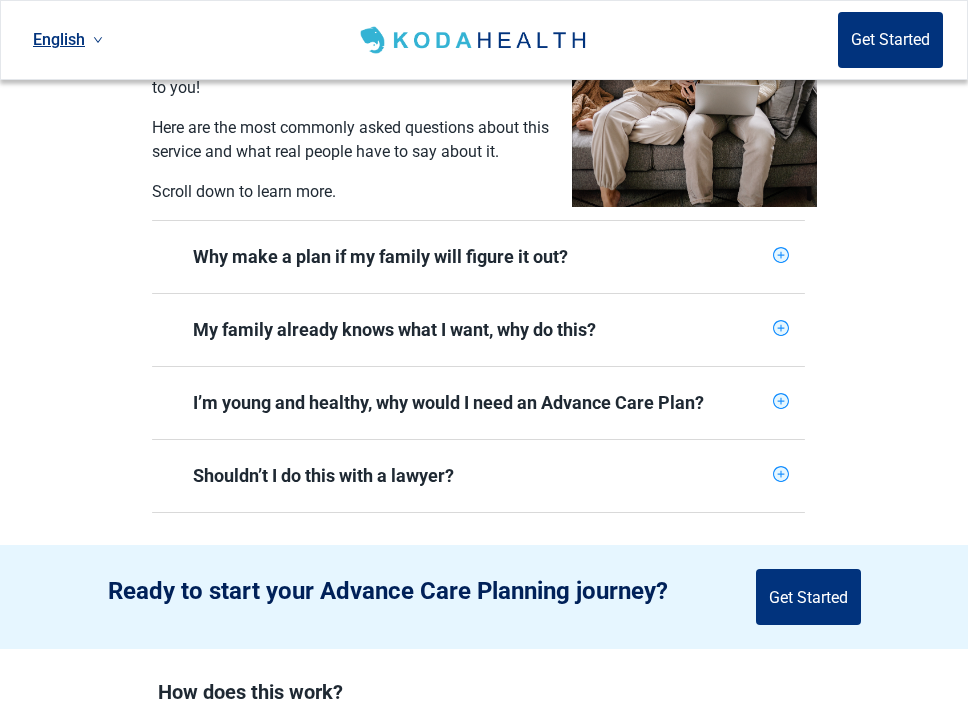 click on "Plan your  health  in advance. Testing Clinic is thrilled to offer you access to  Advance Care Planning through Koda Health  at no additional cost to you!   Here are the most commonly asked questions about this service and what real people have to say about it. Scroll down to learn more. Why make a plan if my family will figure it out? My family already knows what I want, why do this? I’m young and healthy, why would I need an Advance Care Plan? Shouldn’t I do this with a lawyer?" at bounding box center [484, 224] 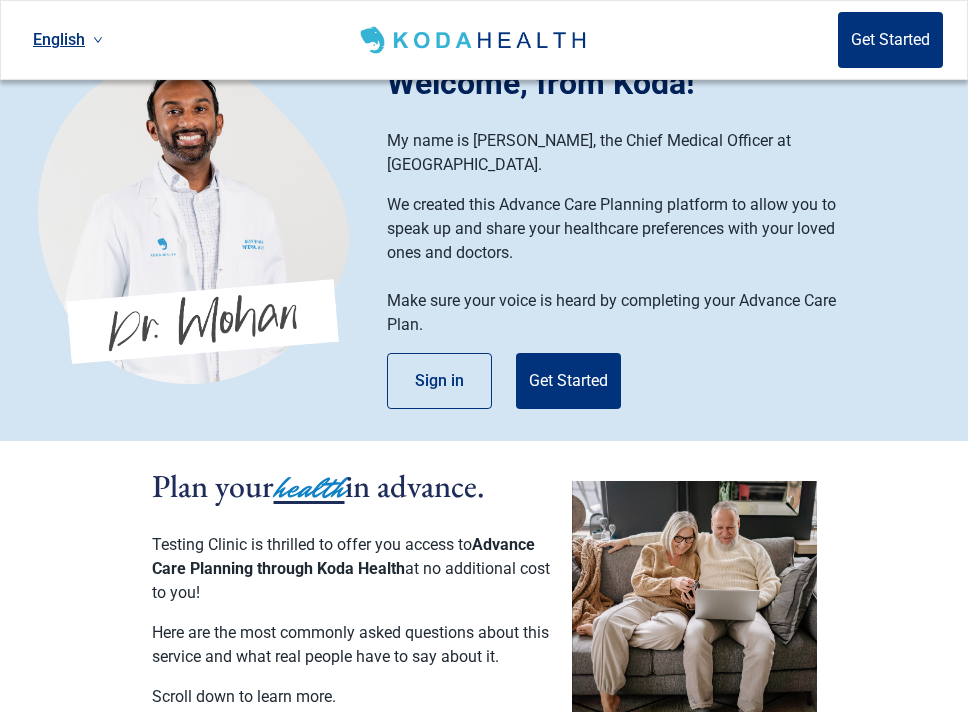 type 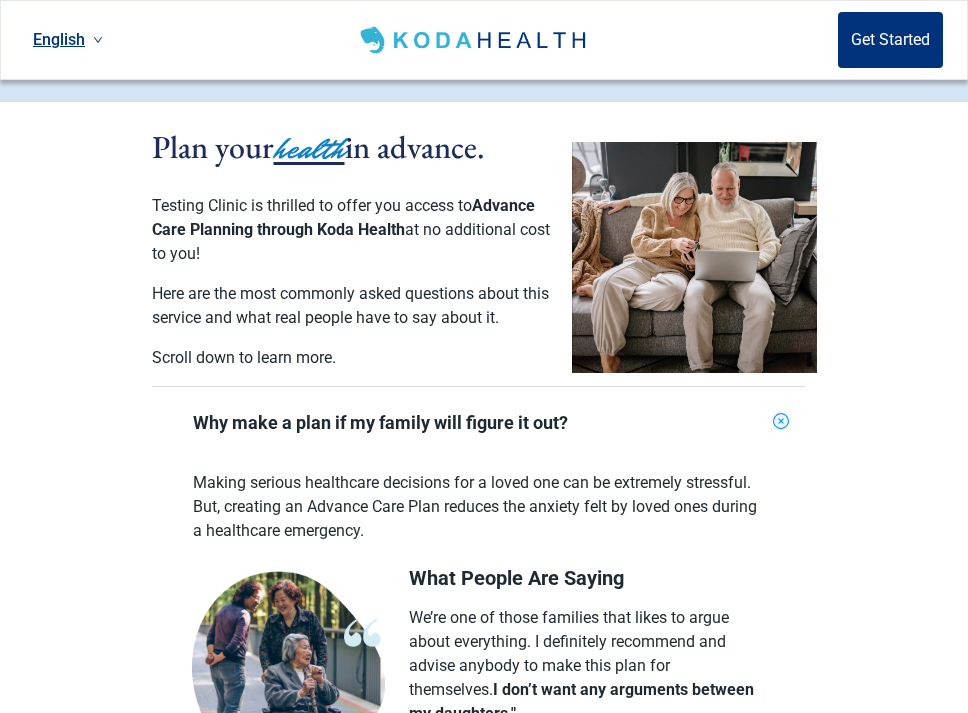 scroll, scrollTop: 394, scrollLeft: 0, axis: vertical 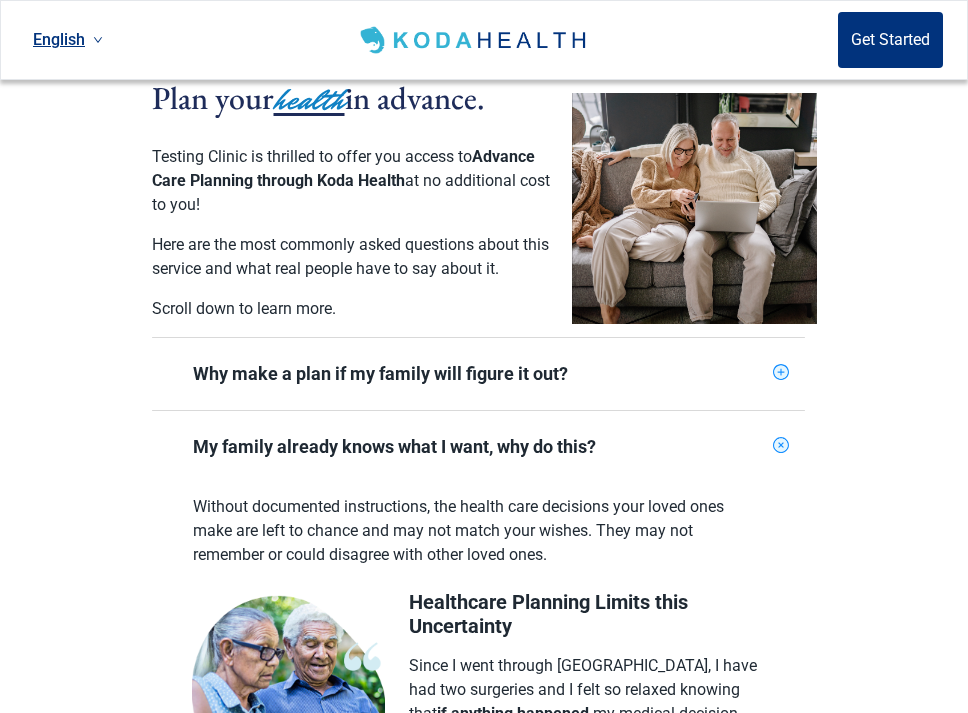 click on "Why make a plan if my family will figure it out?" at bounding box center (466, 374) 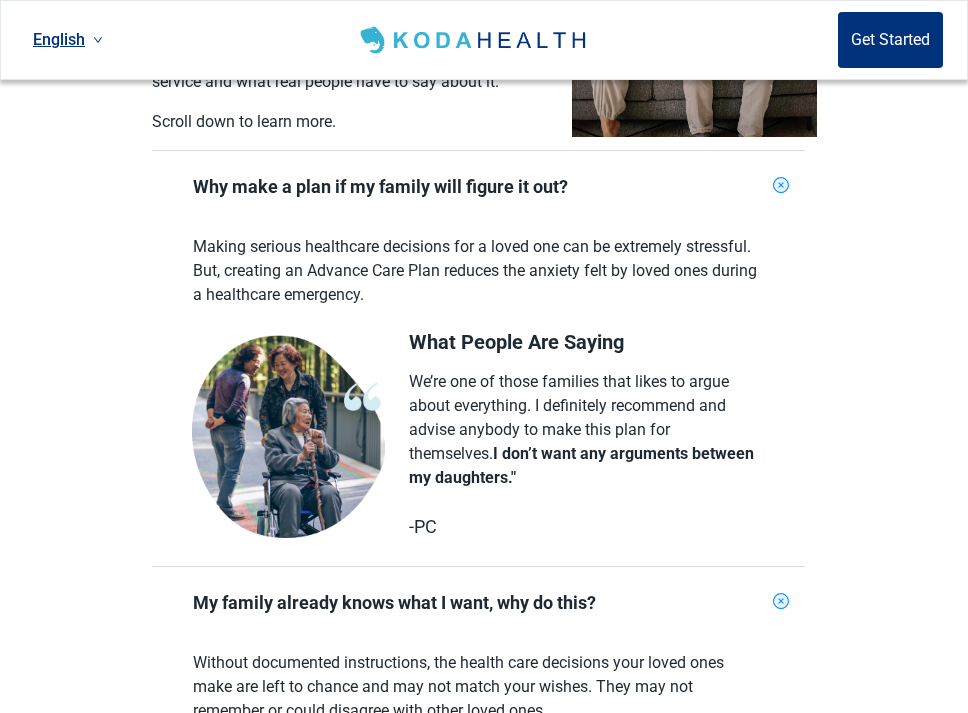scroll, scrollTop: 676, scrollLeft: 0, axis: vertical 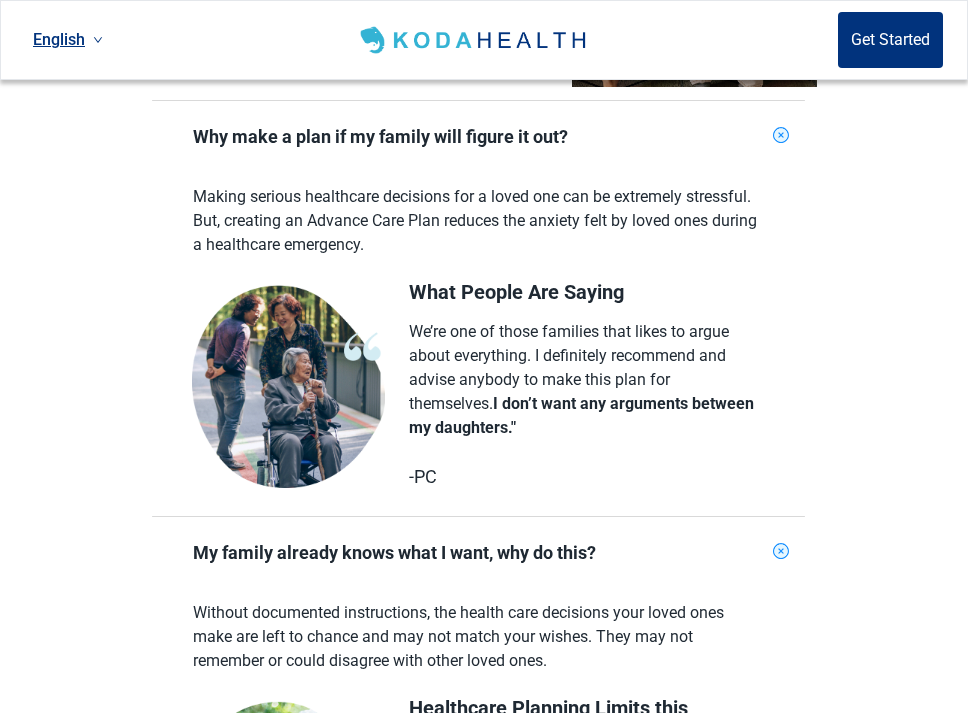 click at bounding box center (288, 386) 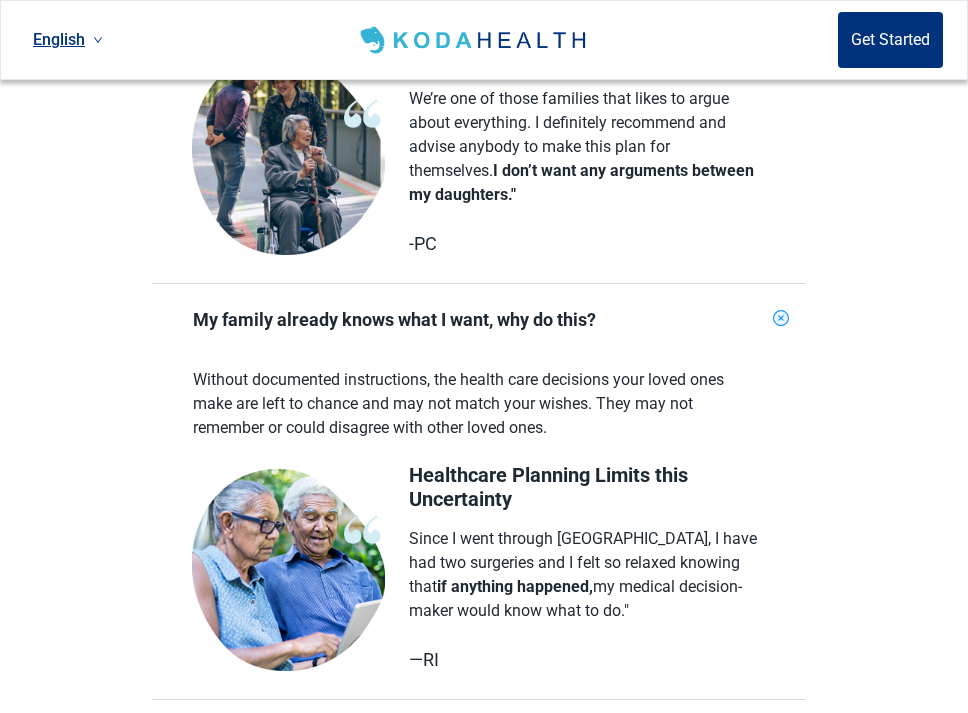 scroll, scrollTop: 938, scrollLeft: 0, axis: vertical 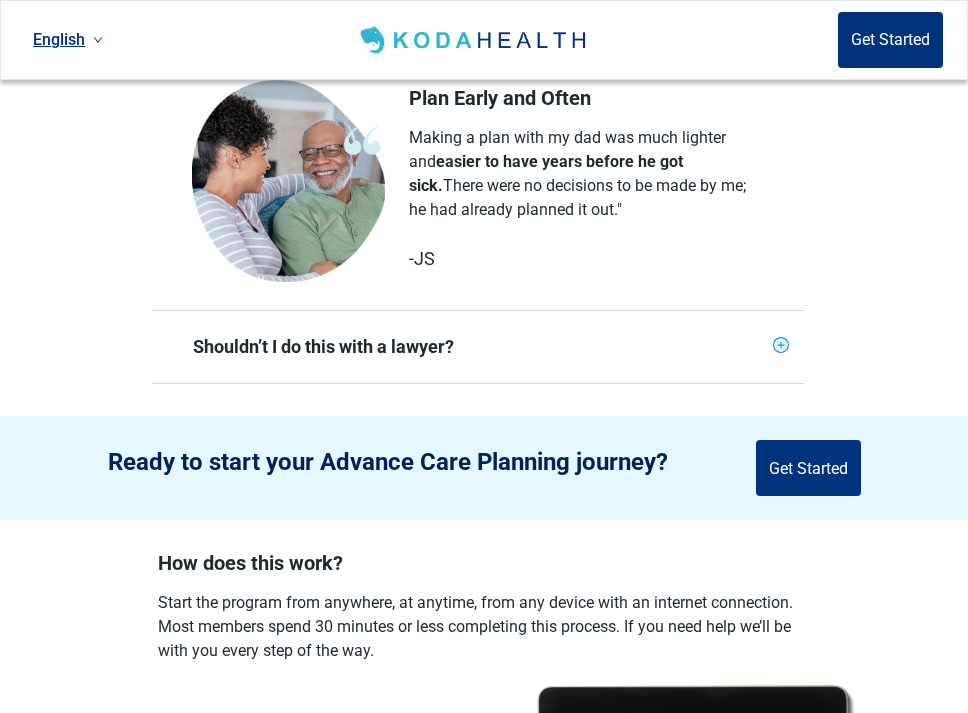 click on "Shouldn’t I do this with a lawyer?" at bounding box center (479, 347) 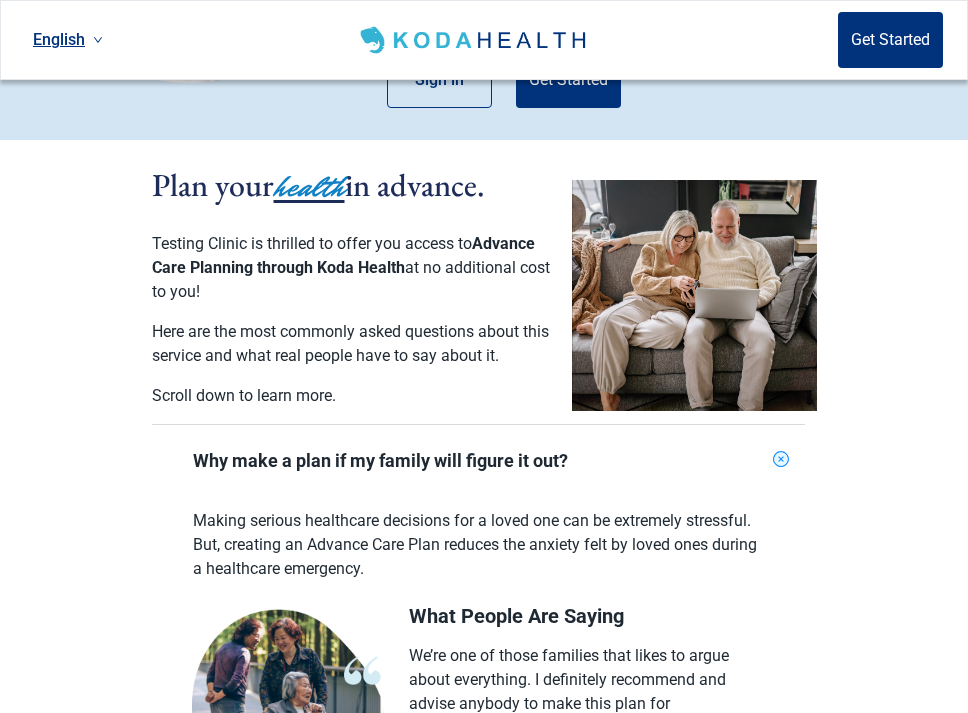scroll, scrollTop: 349, scrollLeft: 0, axis: vertical 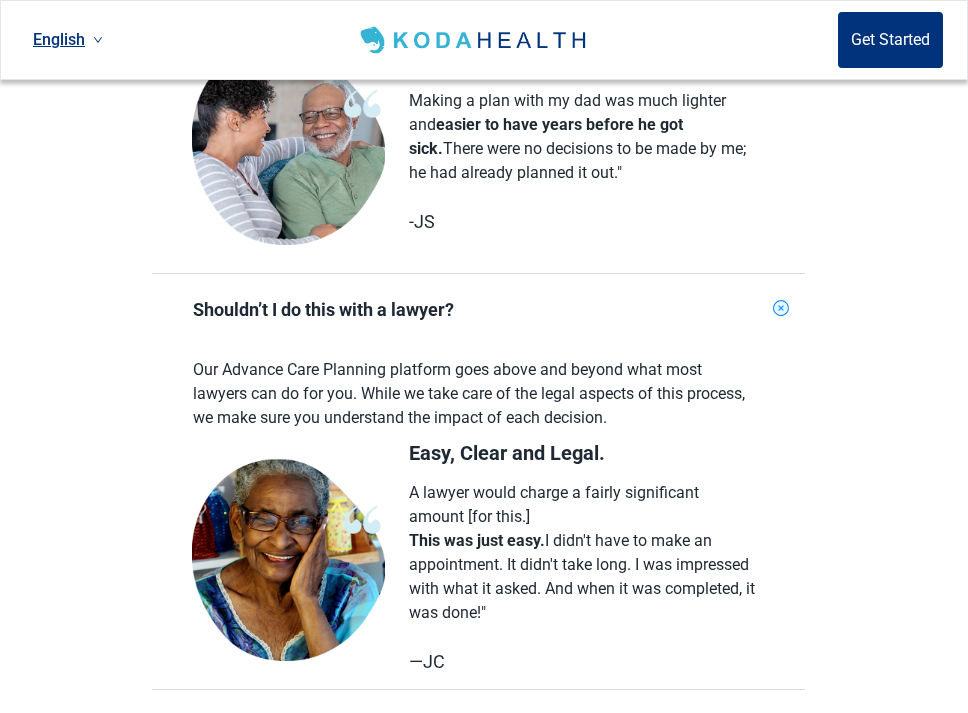 click on "Our Advance Care Planning platform goes above and beyond what most lawyers can do for you. While we take care of the legal aspects of this process, we make sure you understand the impact of each decision." at bounding box center (475, 398) 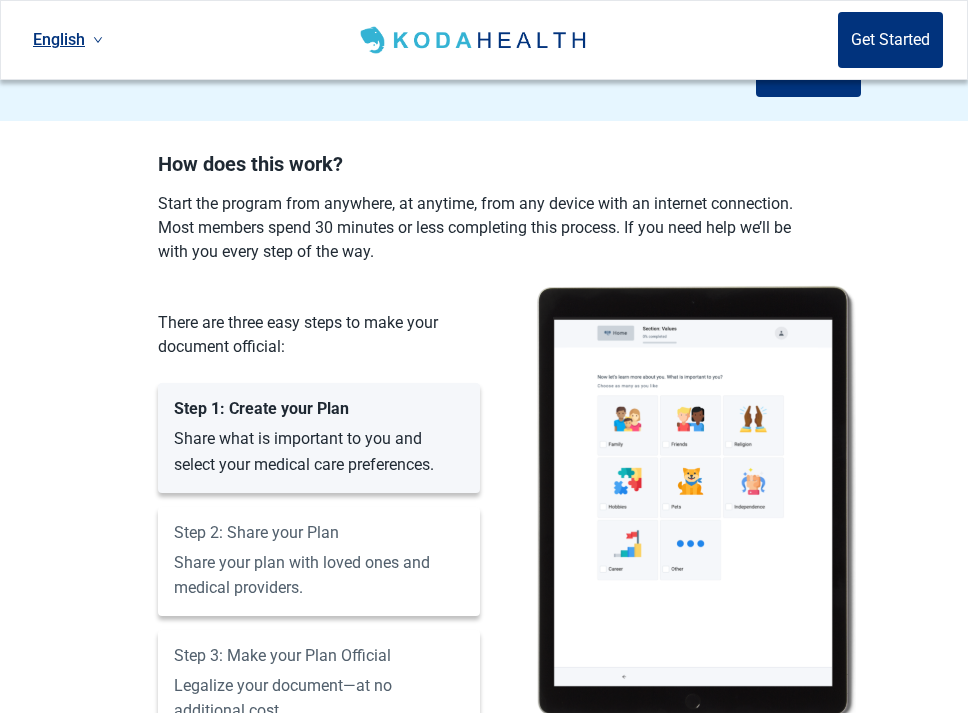 scroll, scrollTop: 2486, scrollLeft: 0, axis: vertical 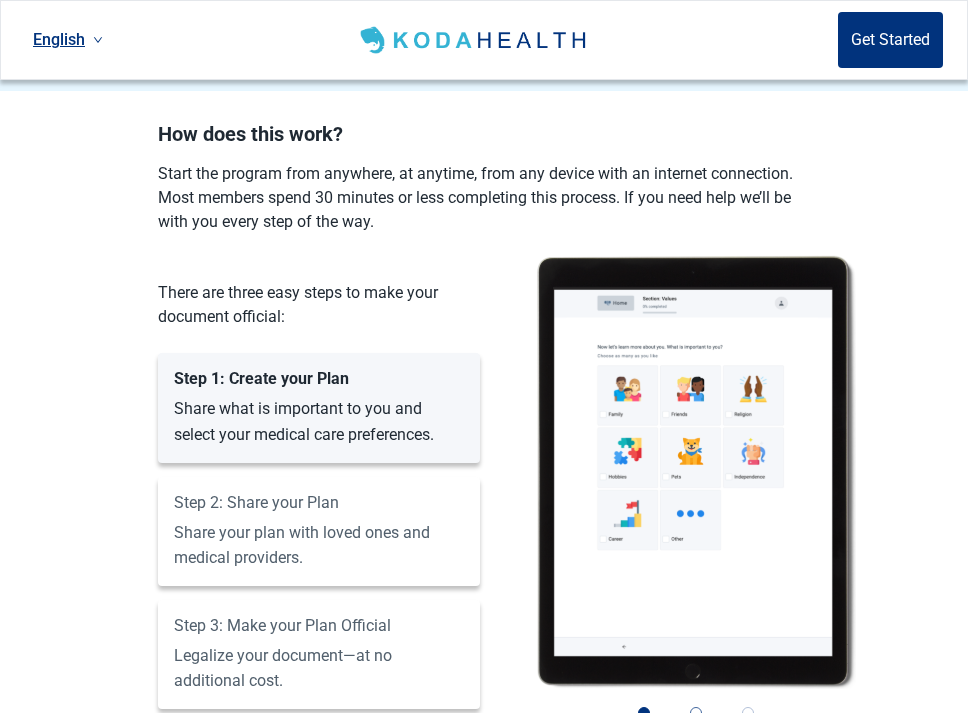 click on "2" at bounding box center (696, 713) 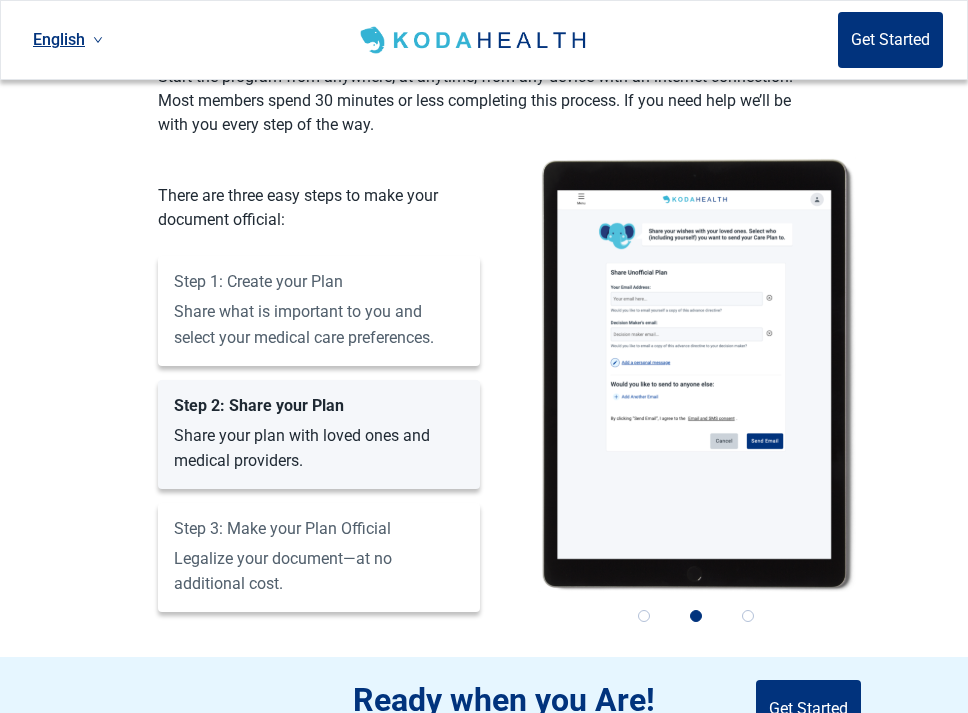 scroll, scrollTop: 2586, scrollLeft: 0, axis: vertical 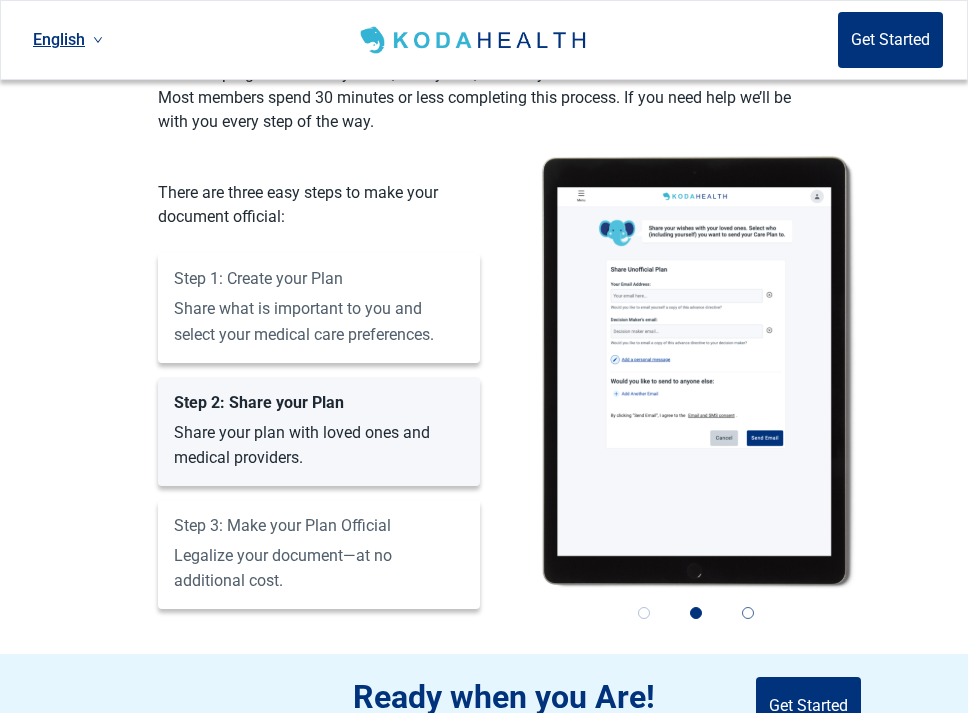 click on "3" at bounding box center [748, 613] 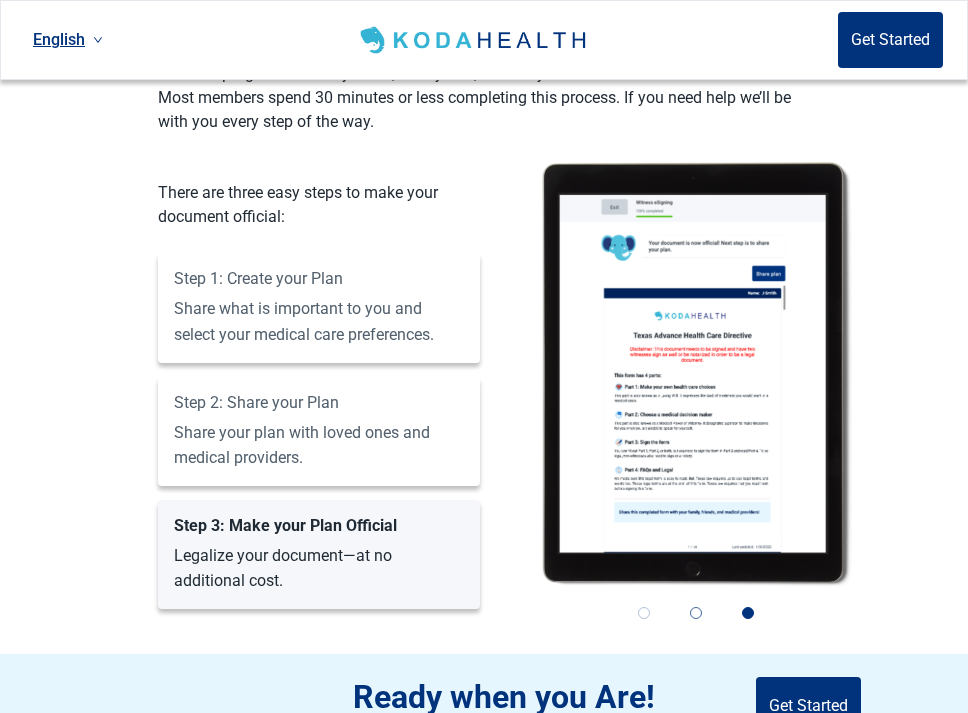 click on "2" at bounding box center (696, 613) 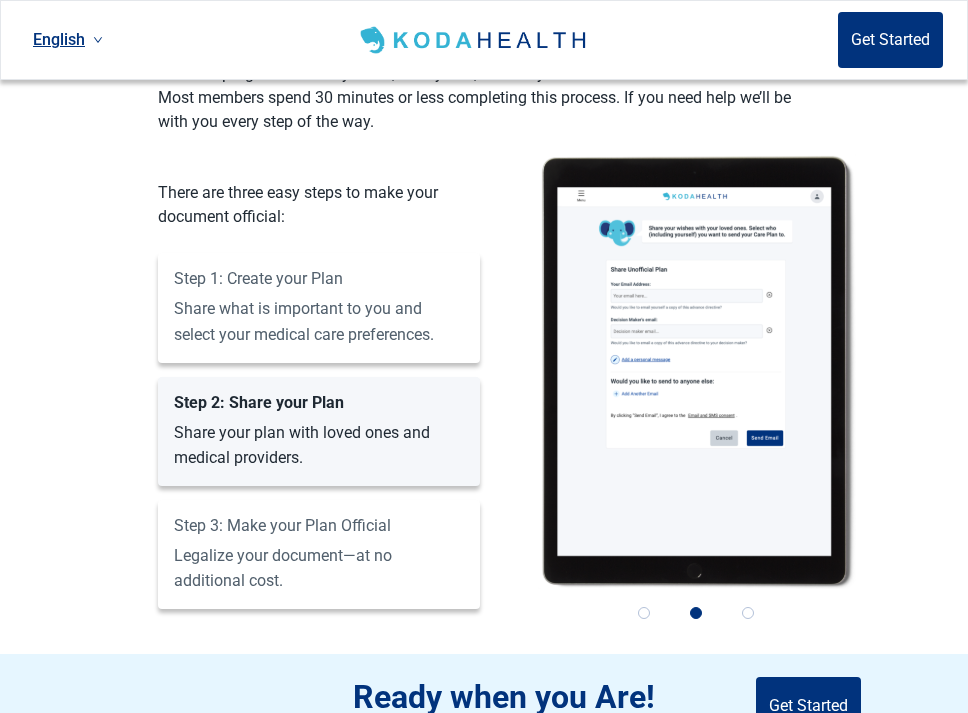 click on "Step 1: Create your Plan
Share what is important to you and select your medical care preferences." at bounding box center (319, 306) 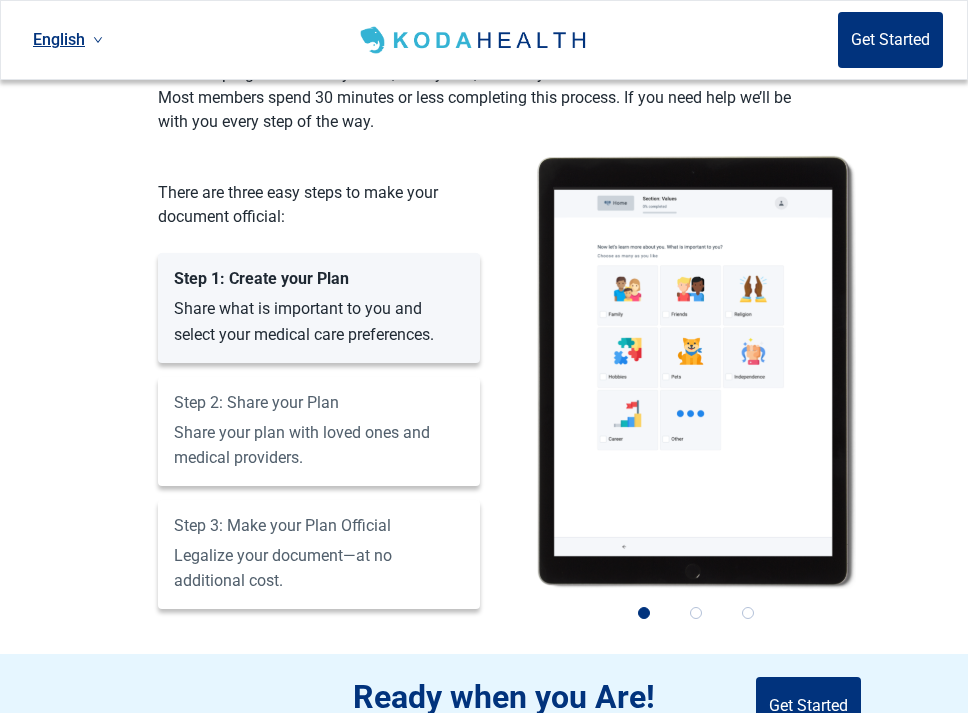 click on "Step 2: Share your Plan Share your plan with loved ones and medical providers." at bounding box center [319, 431] 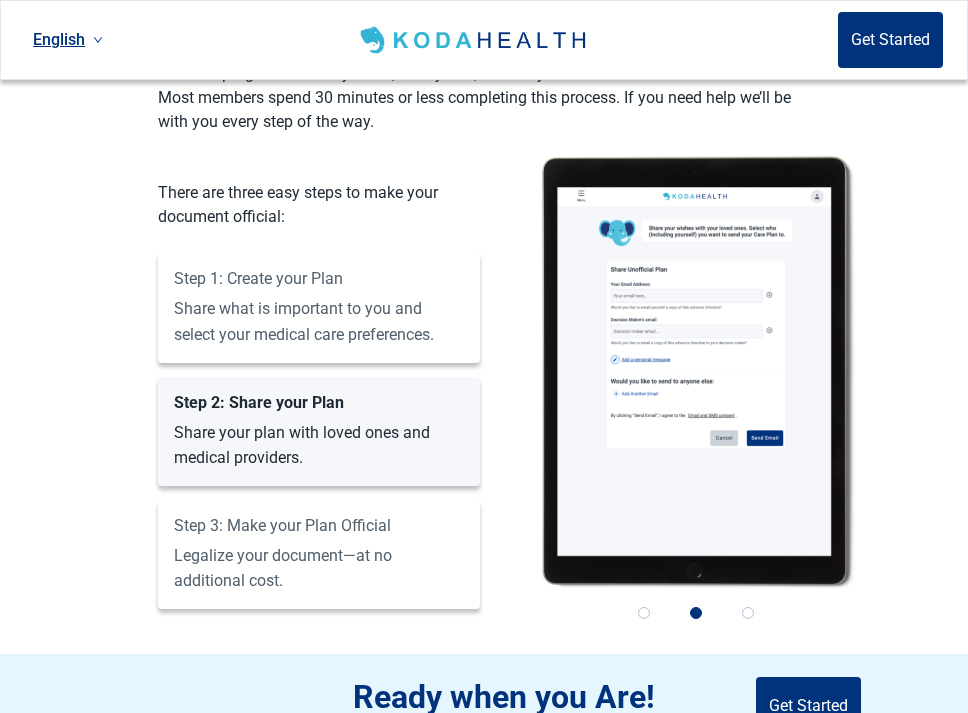 click on "Step 3: Make your Plan Official Legalize your document—at no additional cost." at bounding box center (319, 554) 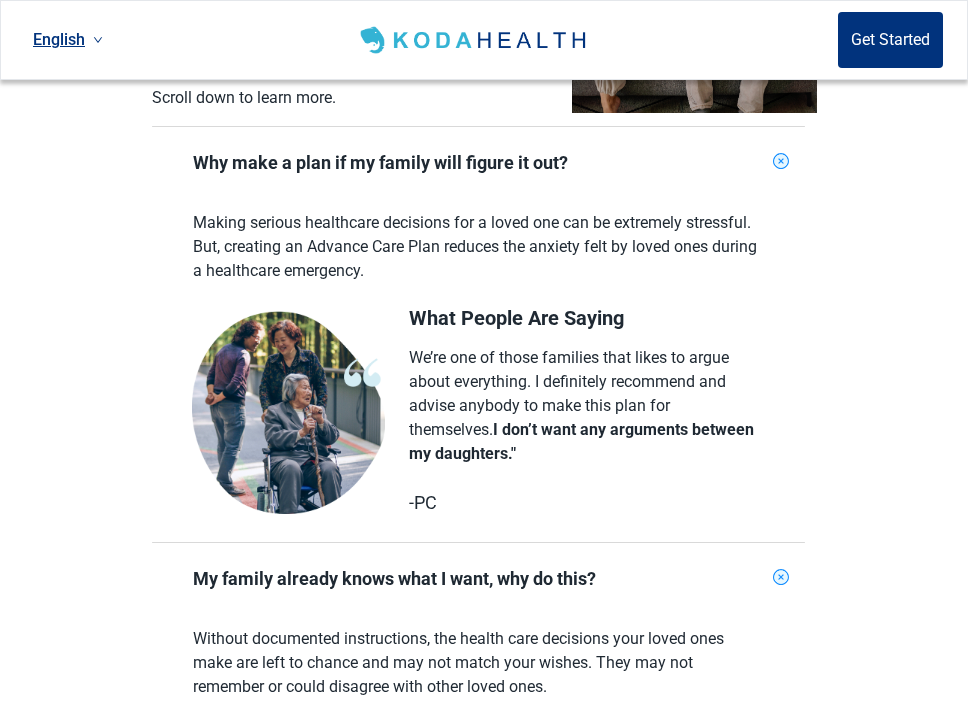 scroll, scrollTop: 665, scrollLeft: 0, axis: vertical 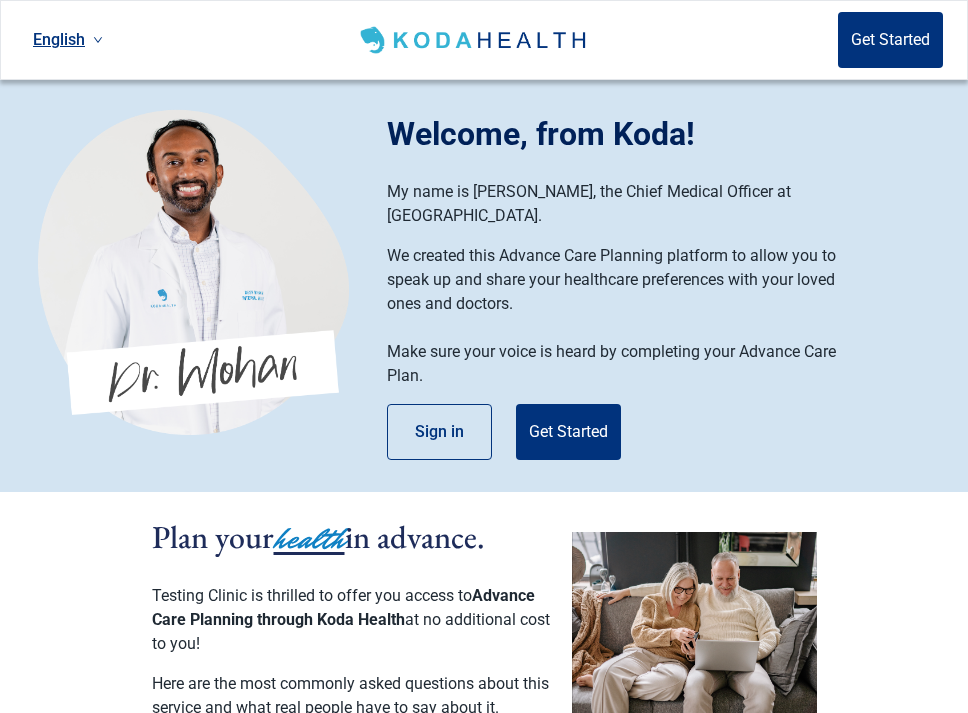 click on "My name is [PERSON_NAME], the Chief Medical Officer at [GEOGRAPHIC_DATA]." at bounding box center [624, 204] 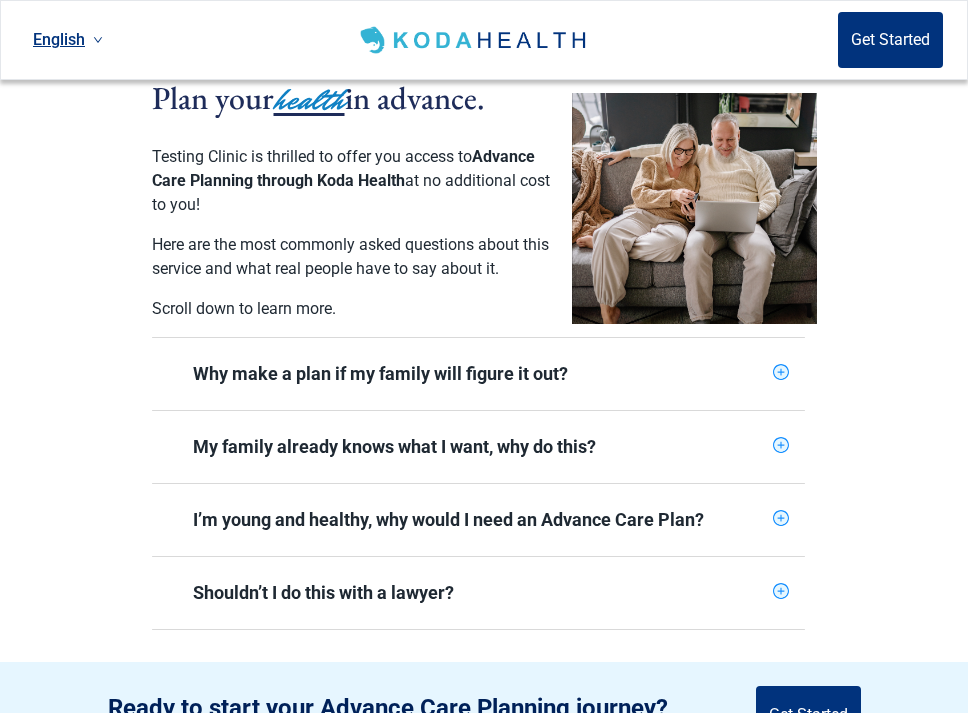 scroll, scrollTop: 450, scrollLeft: 0, axis: vertical 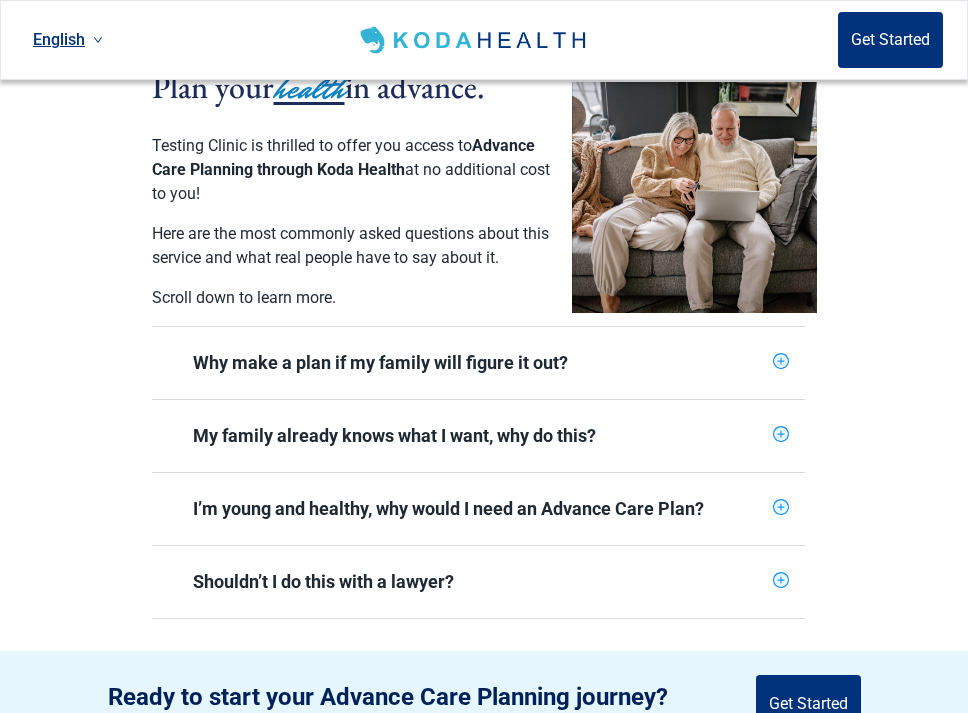 type 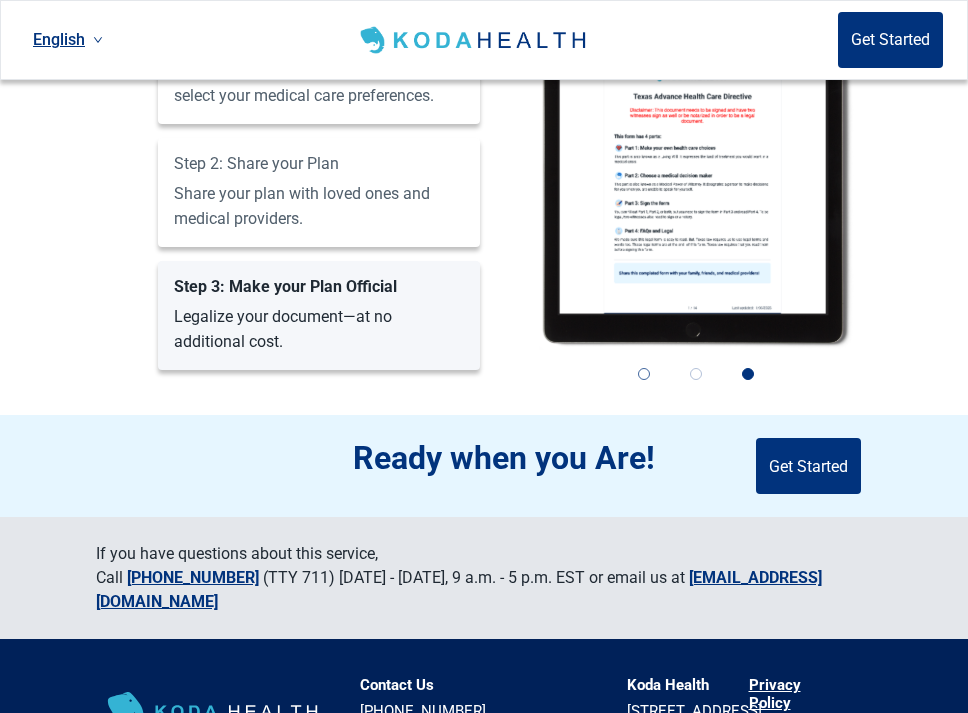 type 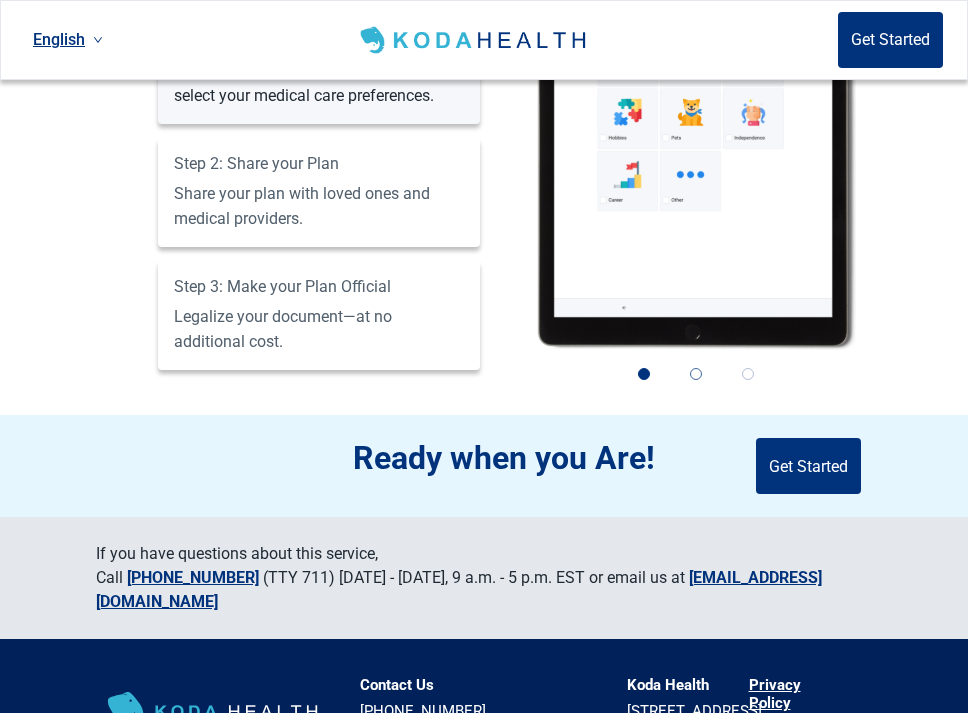 type 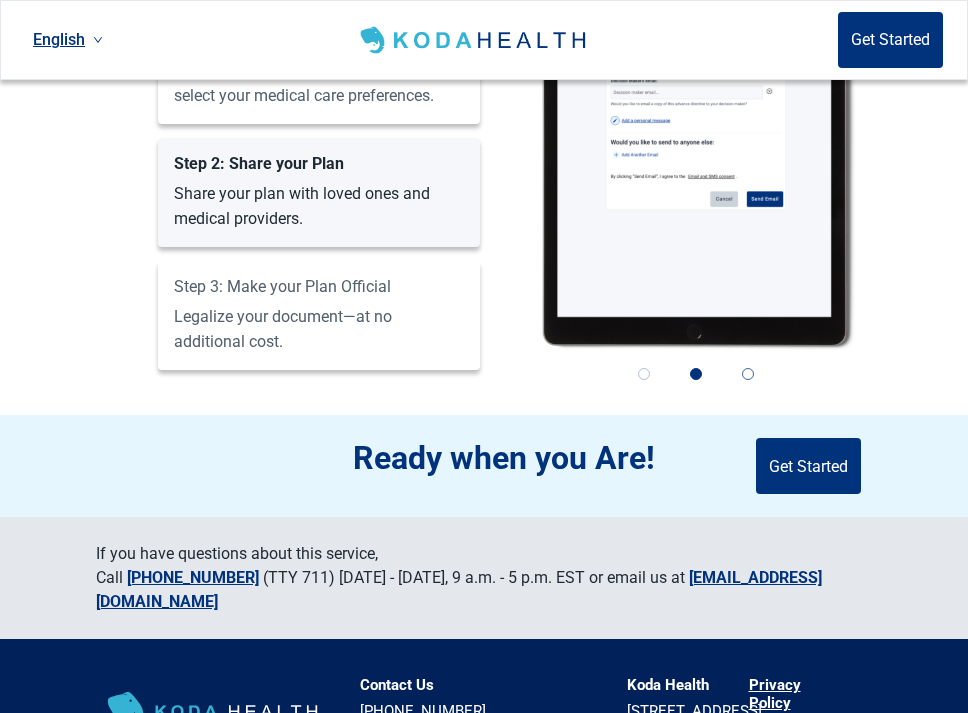 type 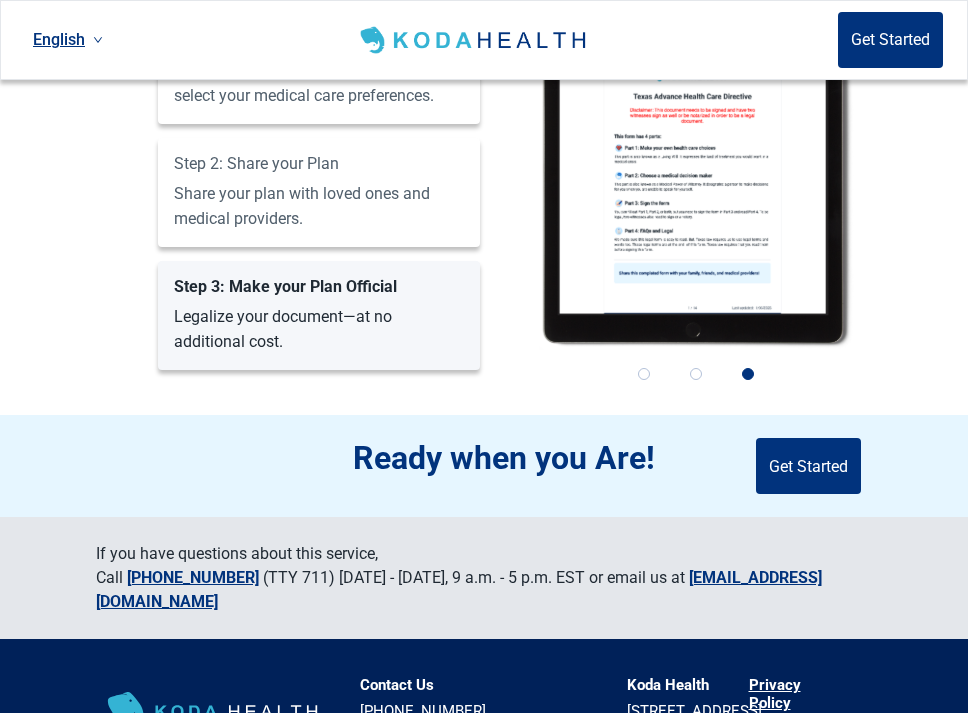 type 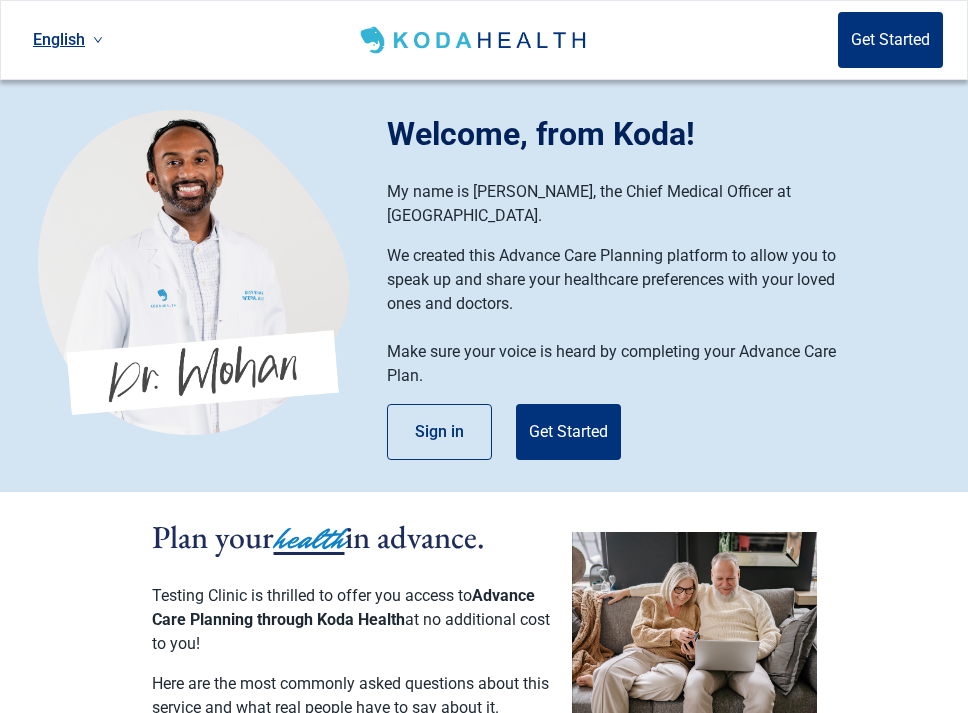 scroll, scrollTop: 1459, scrollLeft: 0, axis: vertical 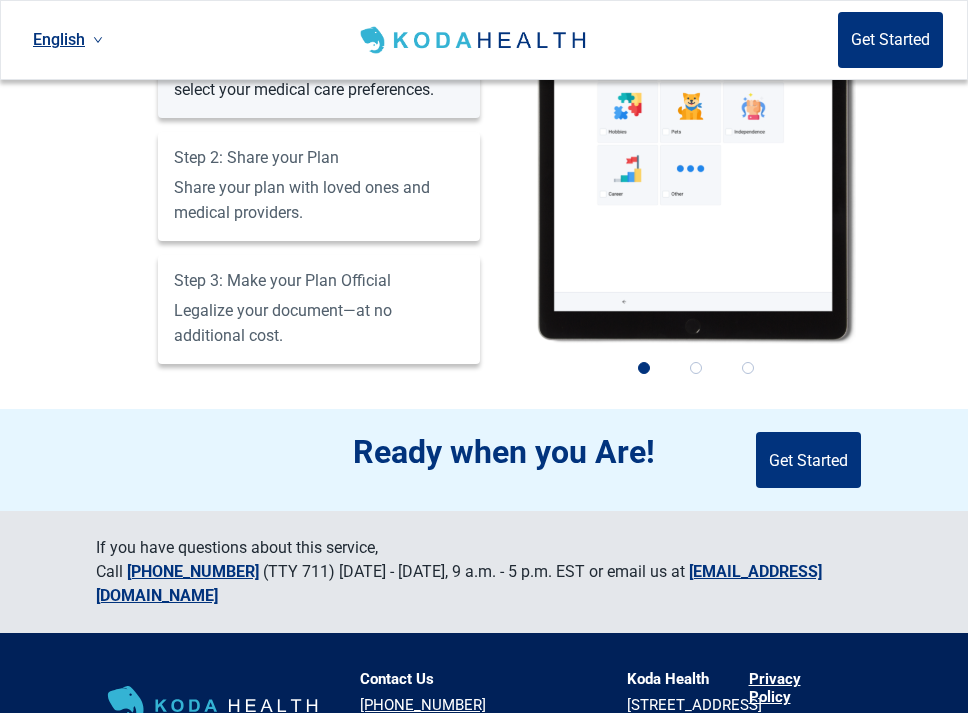 type 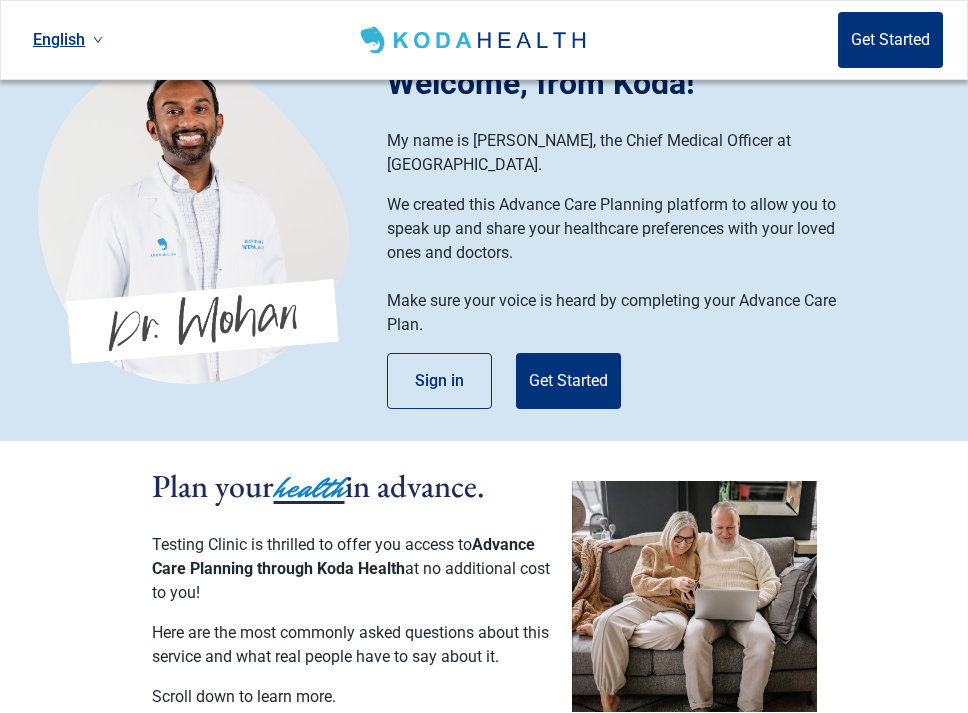 type 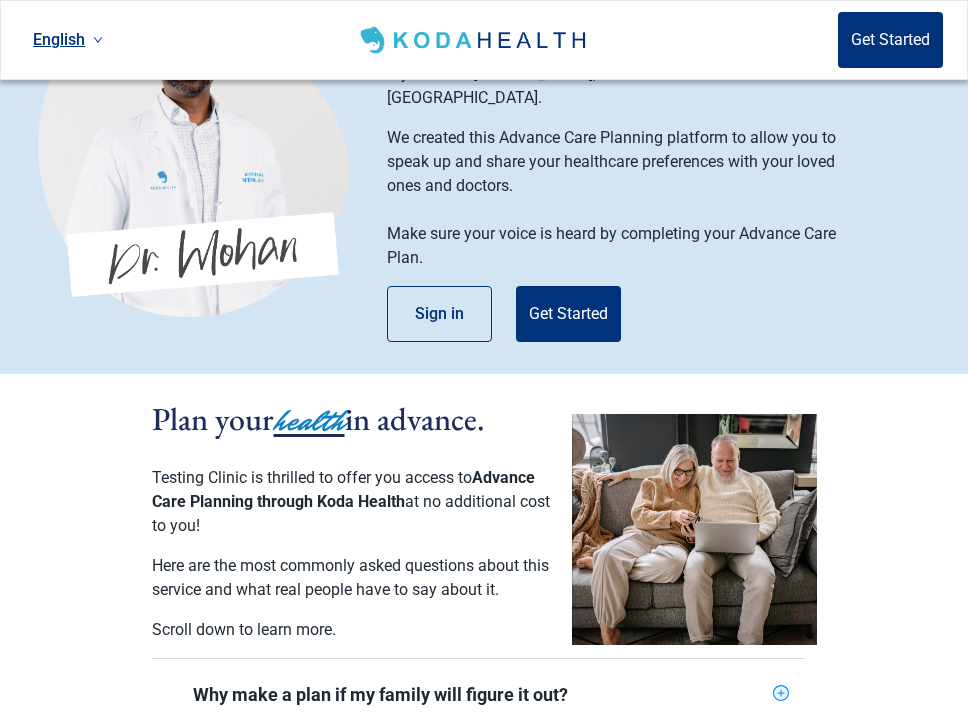 scroll, scrollTop: 512, scrollLeft: 0, axis: vertical 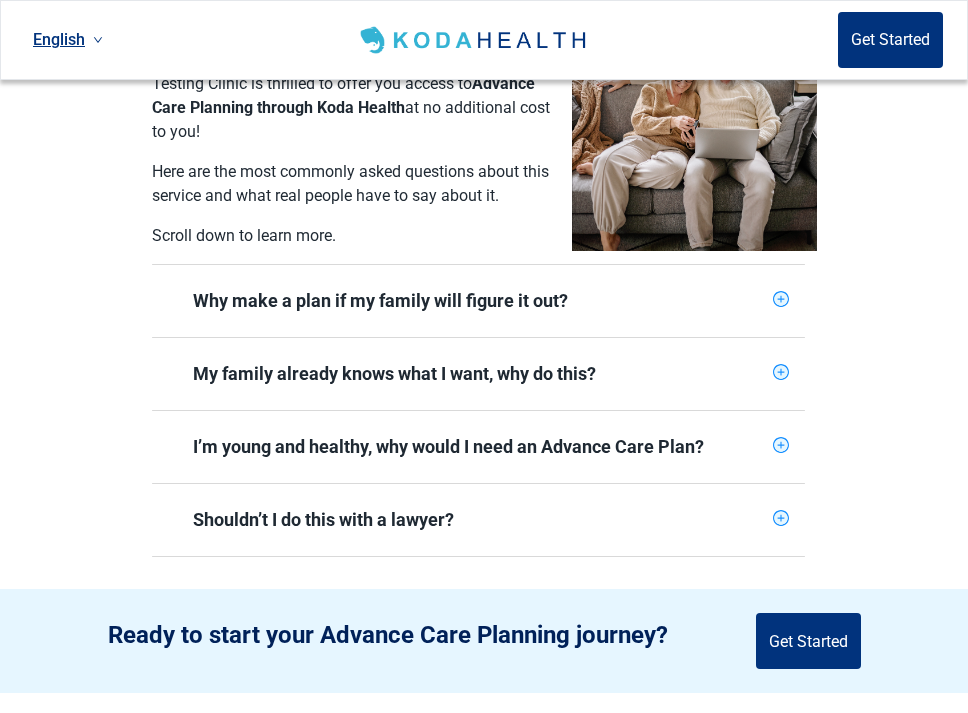 type 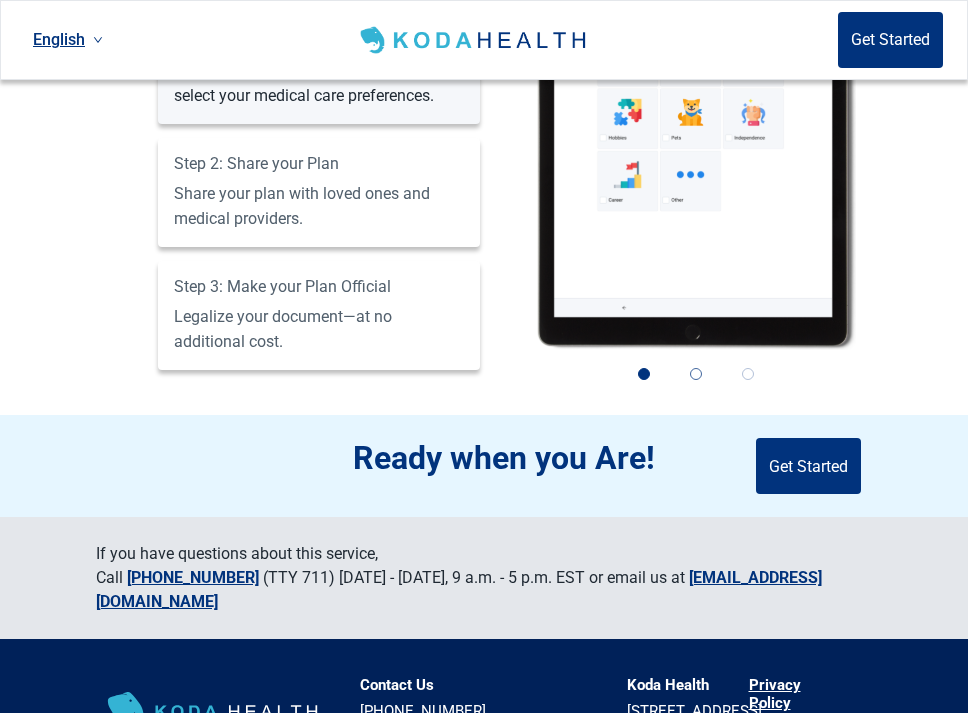 type 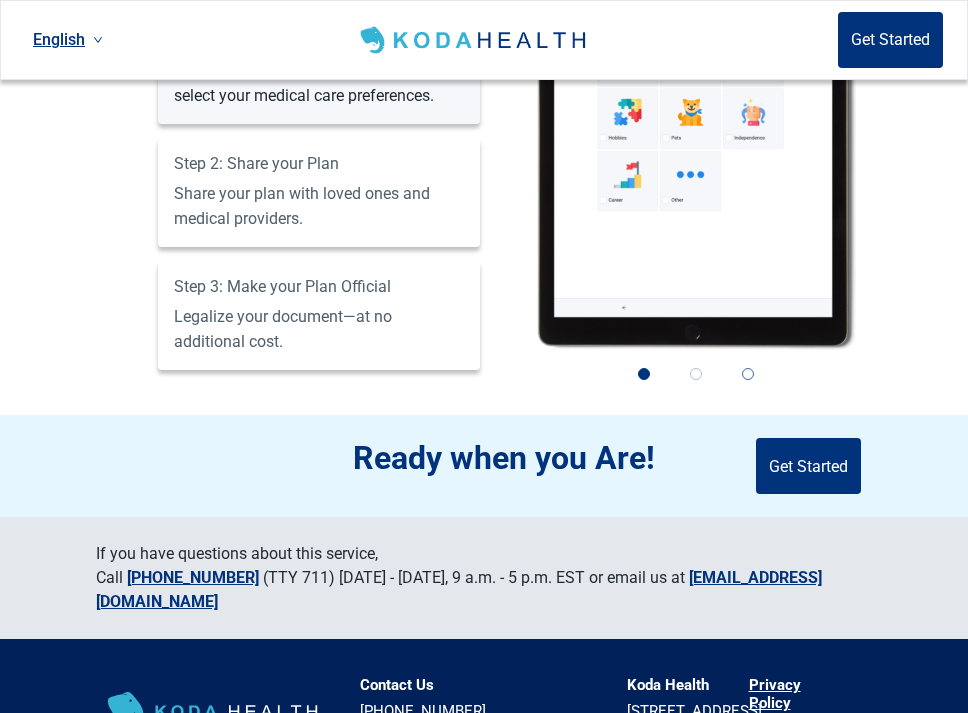 type 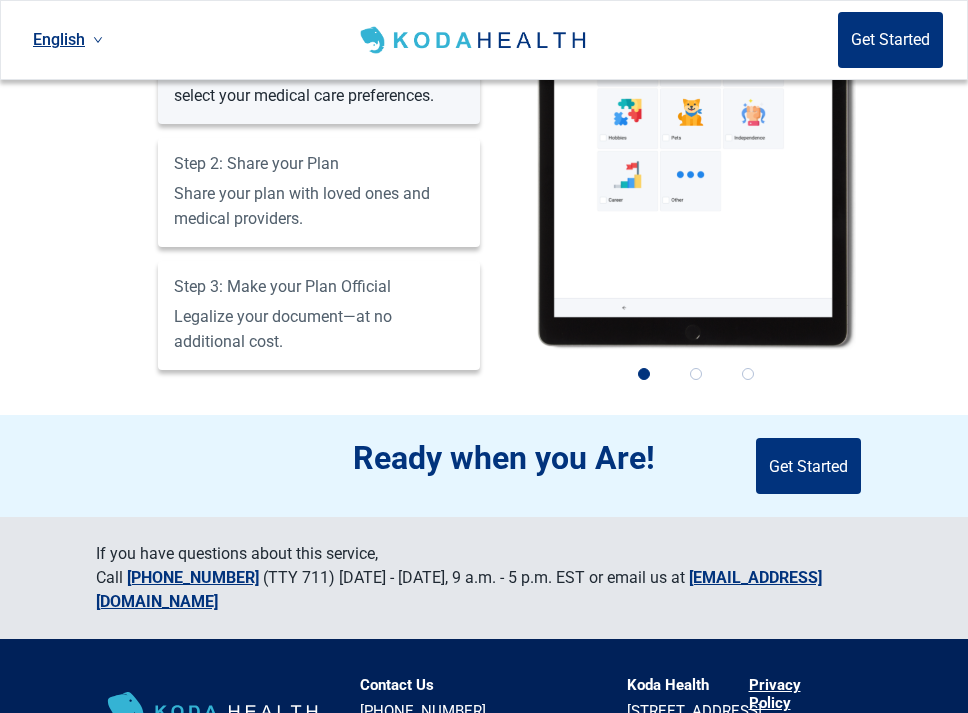 type 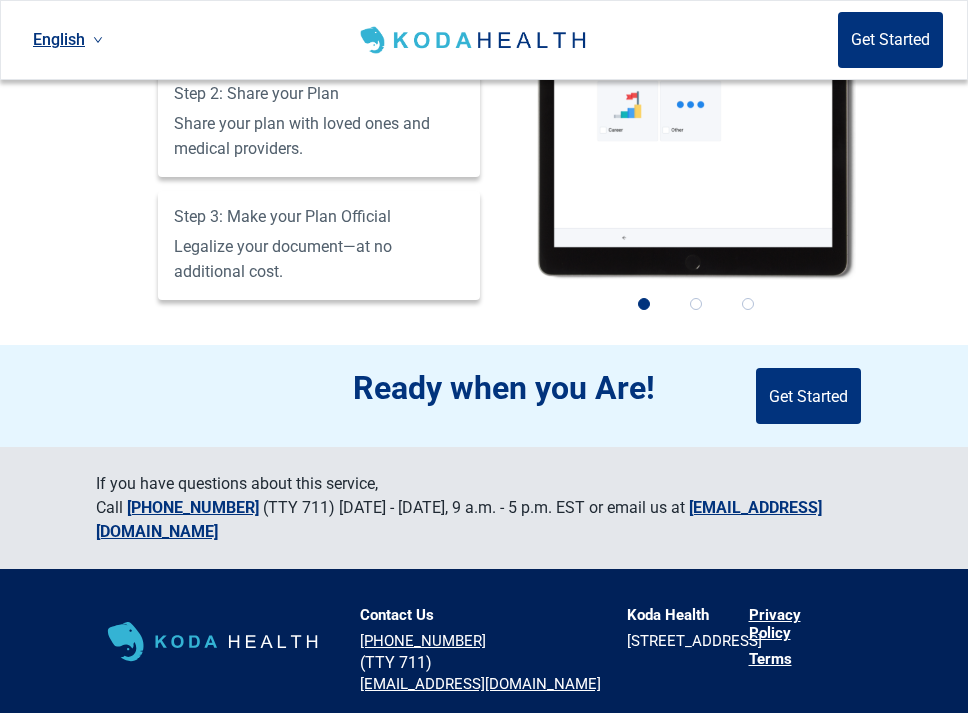 click on "English Get Started" at bounding box center [484, 40] 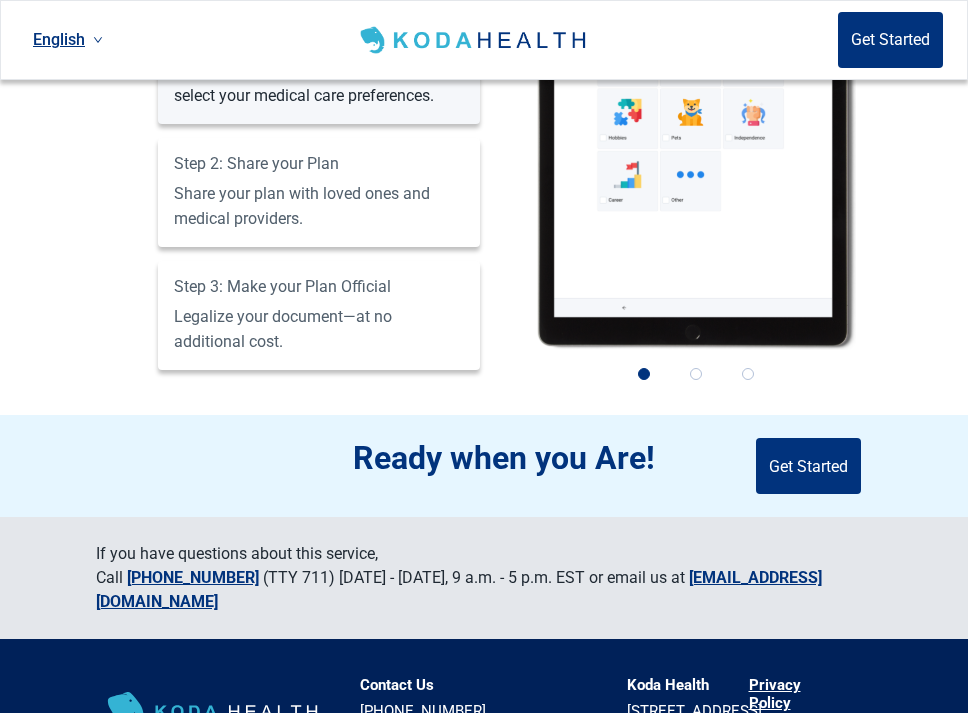 scroll, scrollTop: 1523, scrollLeft: 0, axis: vertical 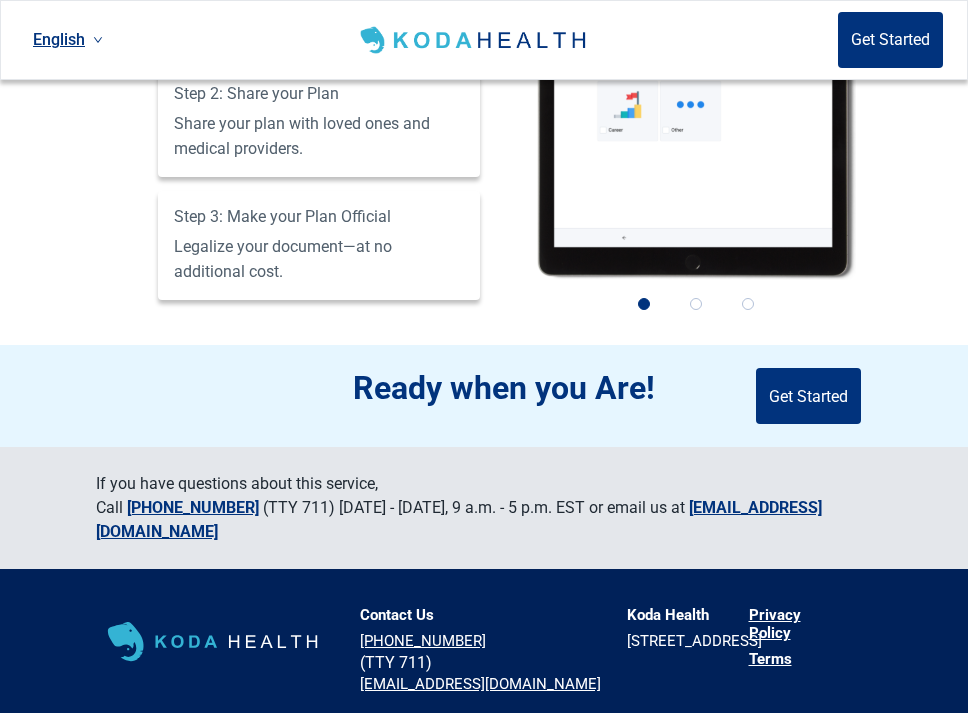 click on "English Get Started" at bounding box center [484, 40] 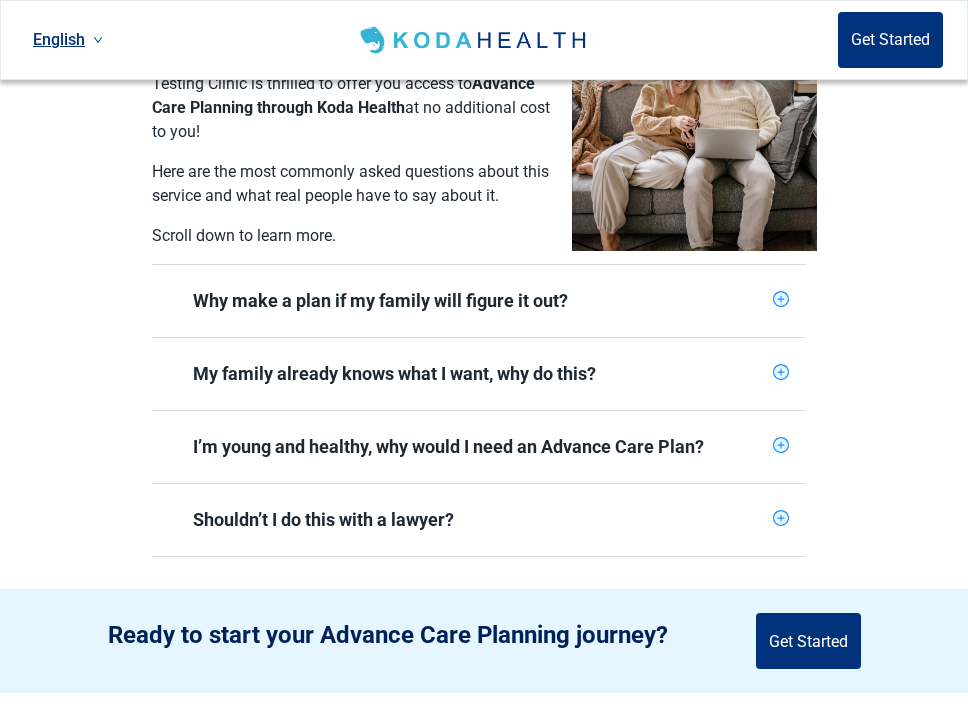 scroll, scrollTop: 1453, scrollLeft: 0, axis: vertical 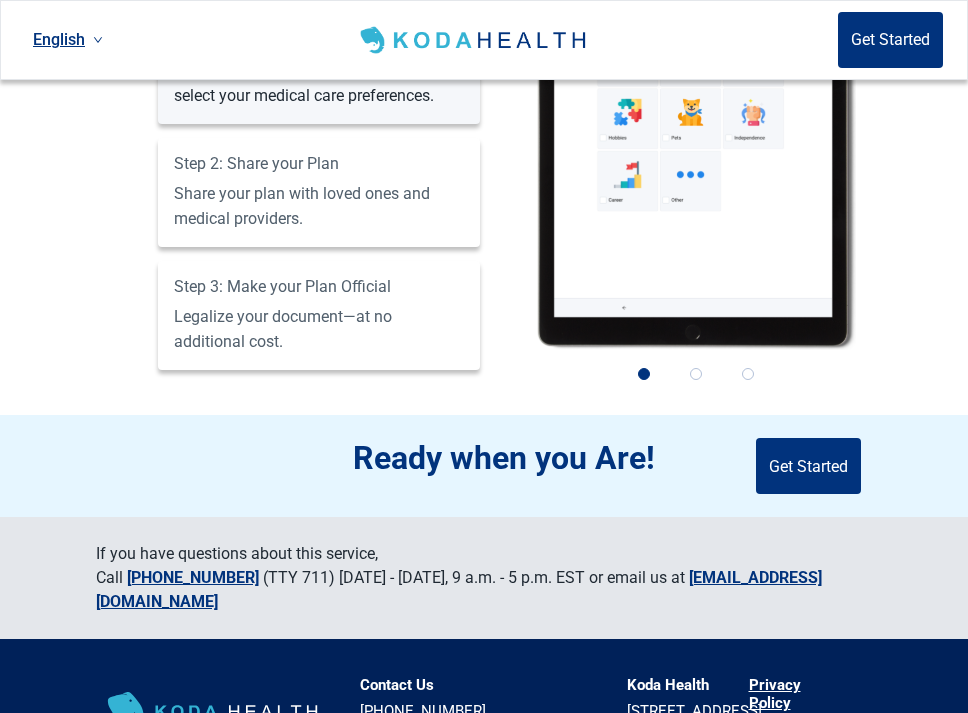 click on "1" at bounding box center (644, 374) 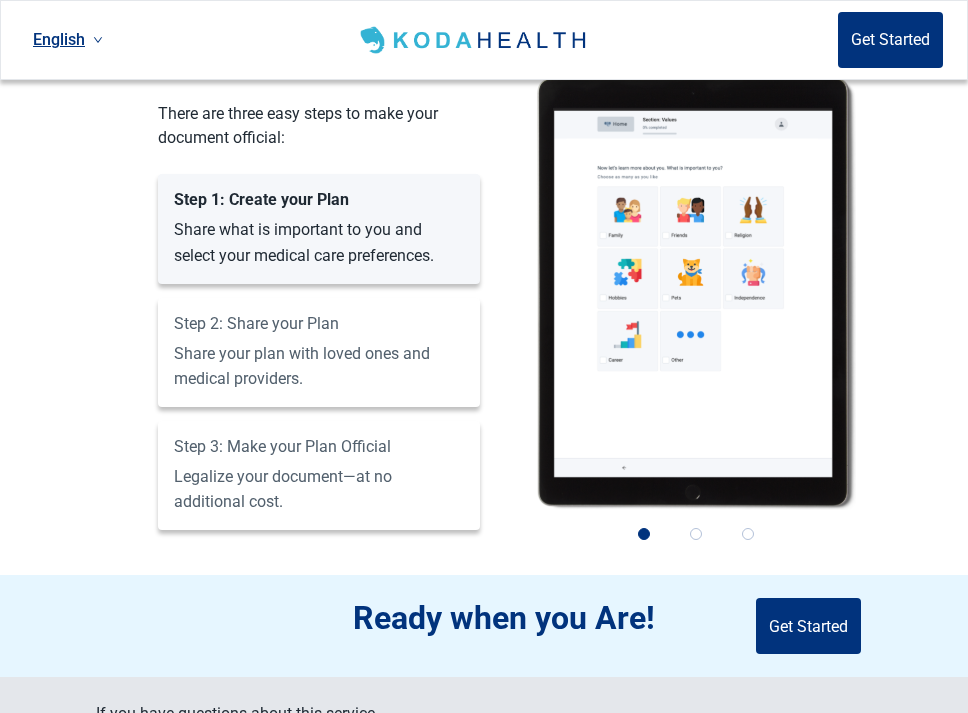 scroll, scrollTop: 1293, scrollLeft: 0, axis: vertical 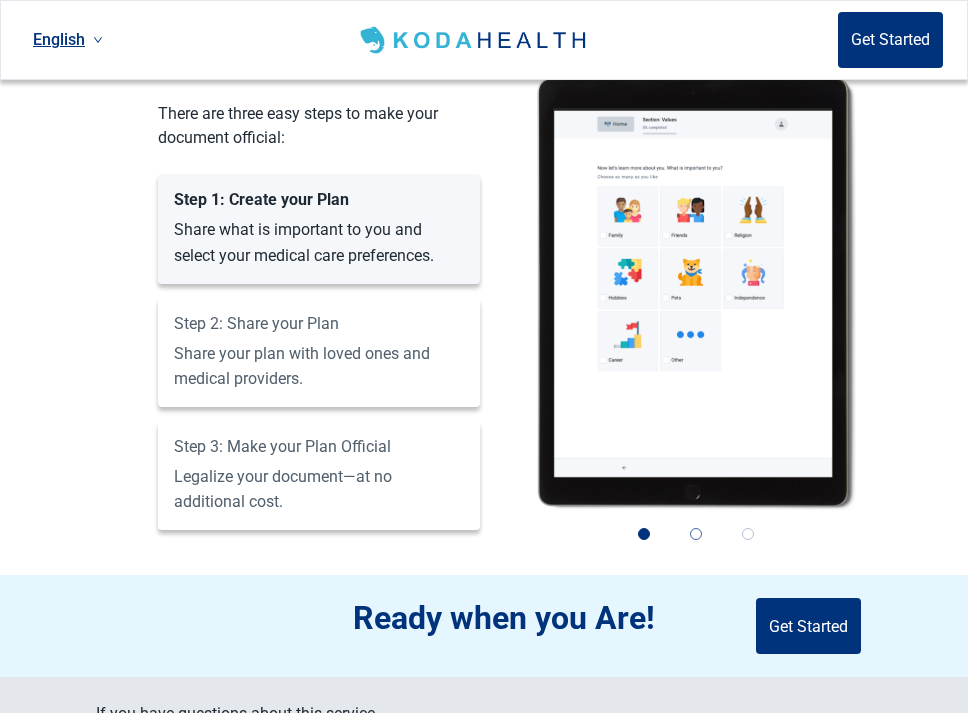 click on "2" at bounding box center (696, 534) 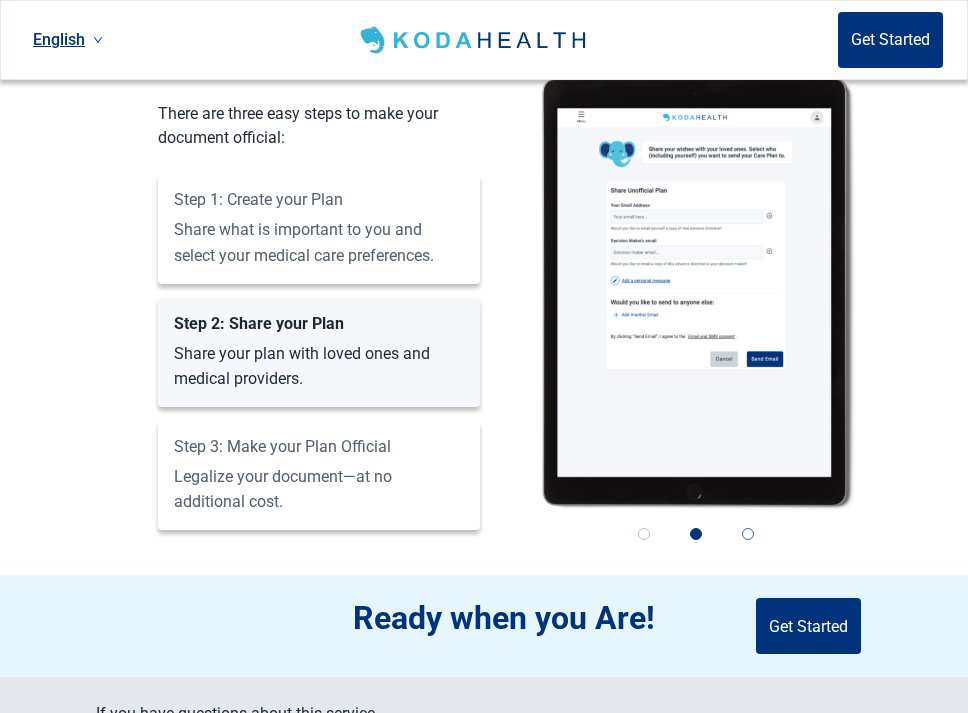 click on "3" at bounding box center (748, 534) 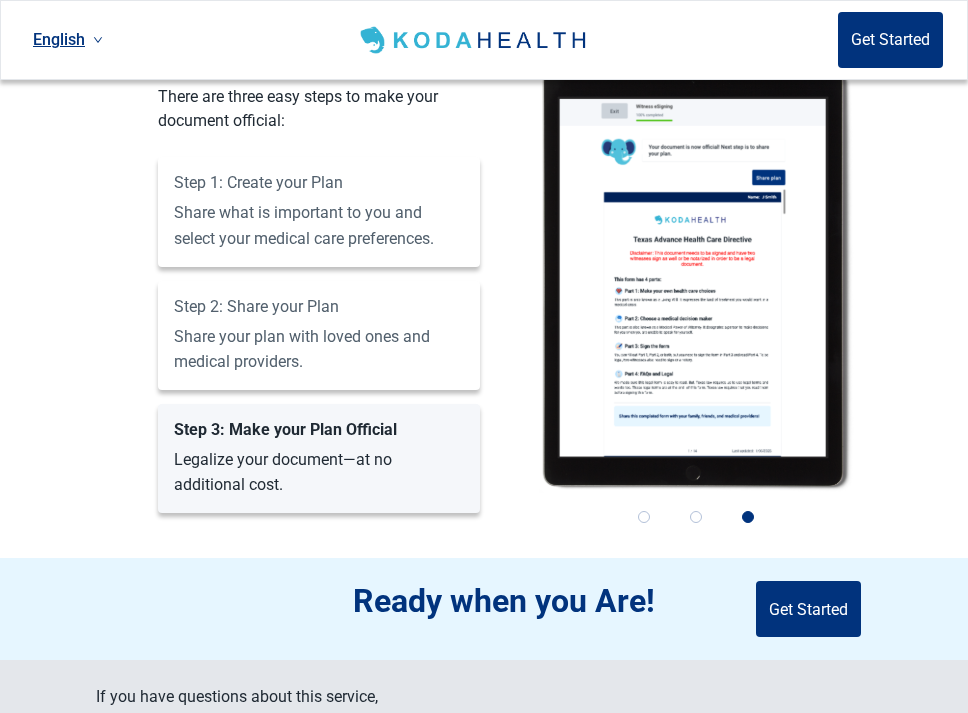 scroll, scrollTop: 1523, scrollLeft: 0, axis: vertical 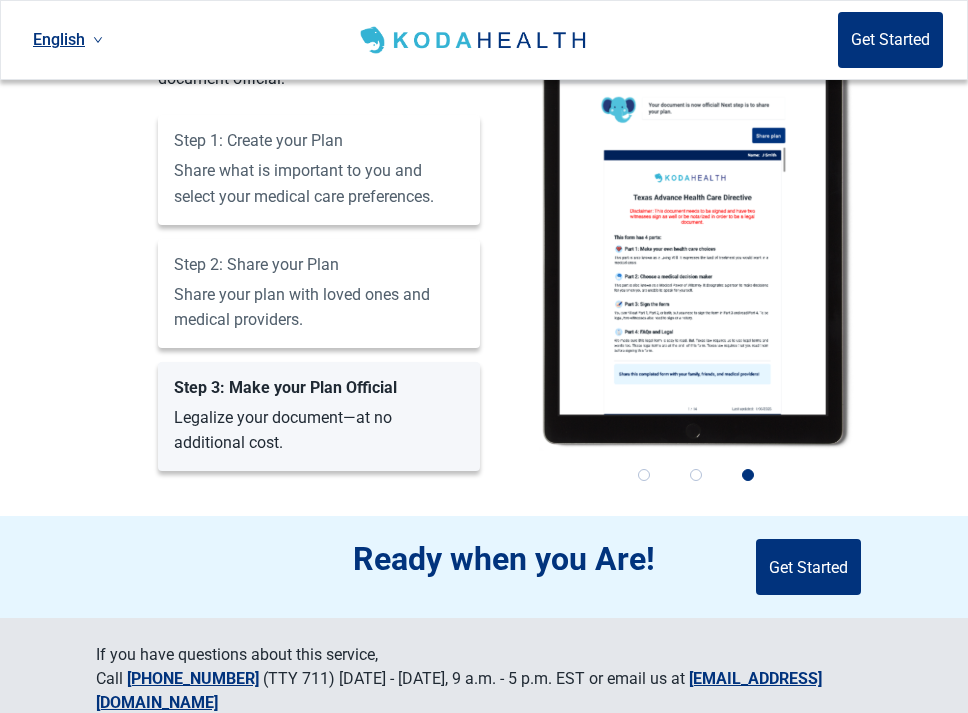 click at bounding box center [696, 233] 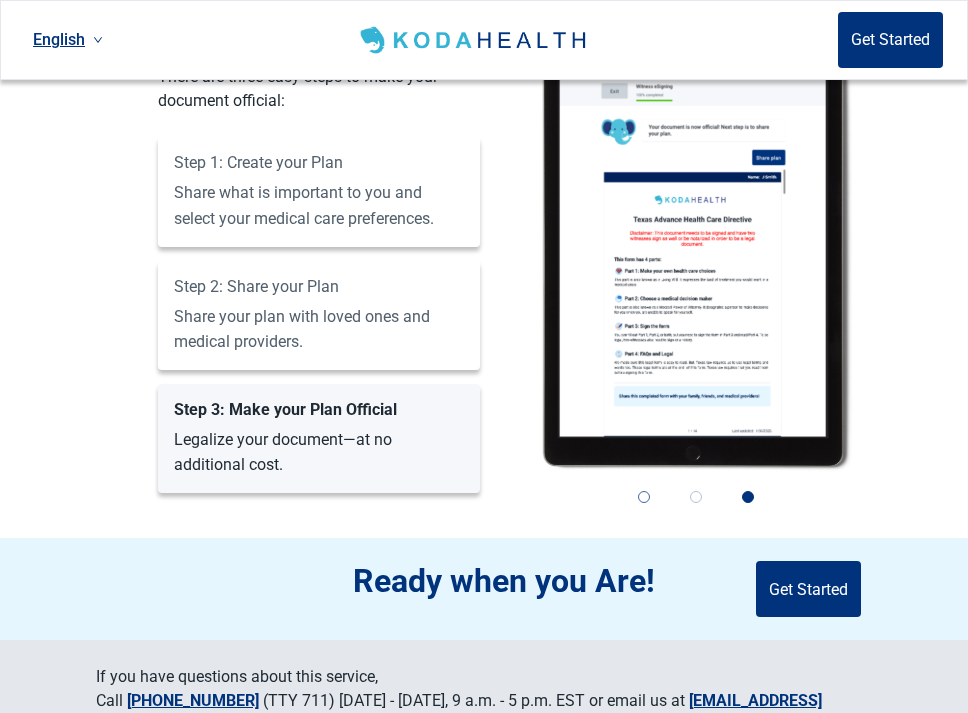 click on "1" at bounding box center (644, 497) 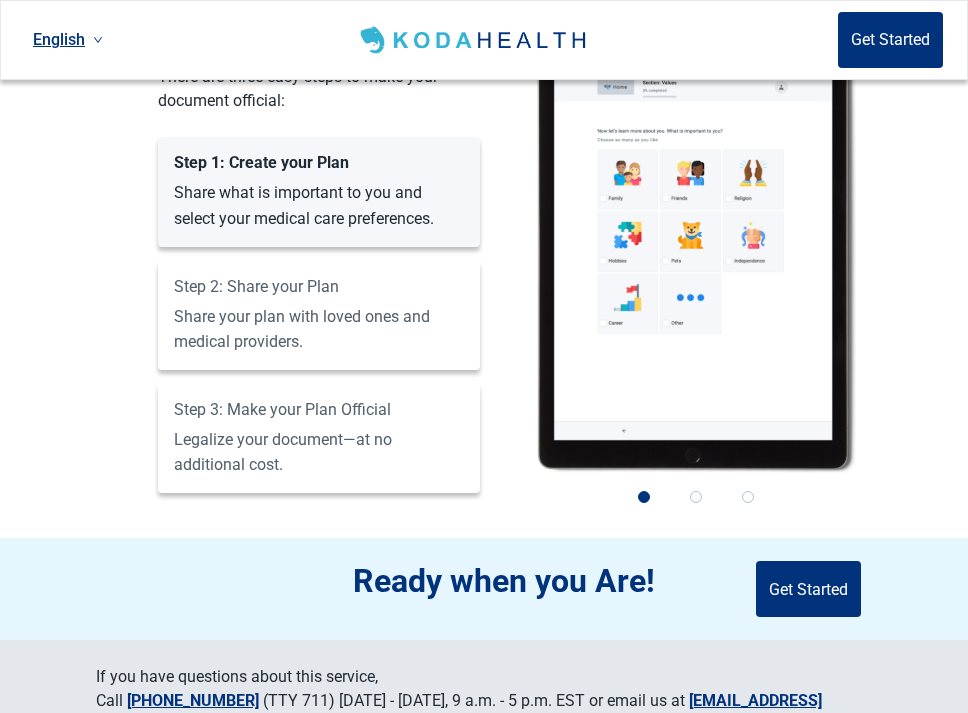 scroll, scrollTop: 437, scrollLeft: 0, axis: vertical 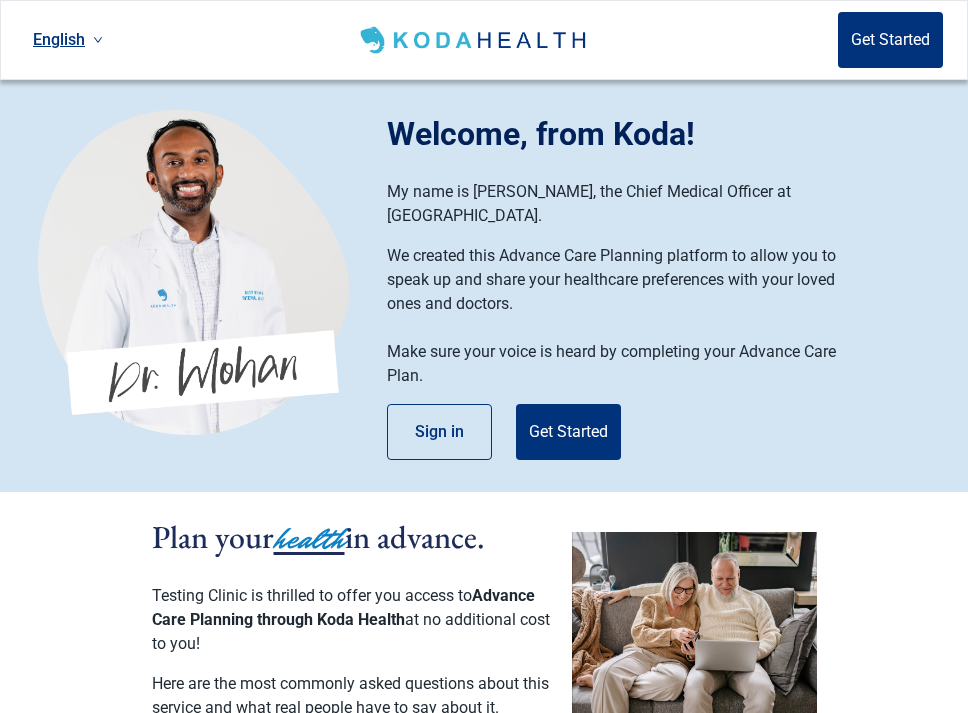 click on "Welcome, from Koda! My name is [PERSON_NAME], the Chief Medical Officer at [GEOGRAPHIC_DATA]. We created this Advance Care Planning platform to allow you to speak up and share your healthcare preferences with your loved ones and doctors. Make sure your voice is heard by completing your Advance Care Plan. Sign in Get Started" at bounding box center (634, 285) 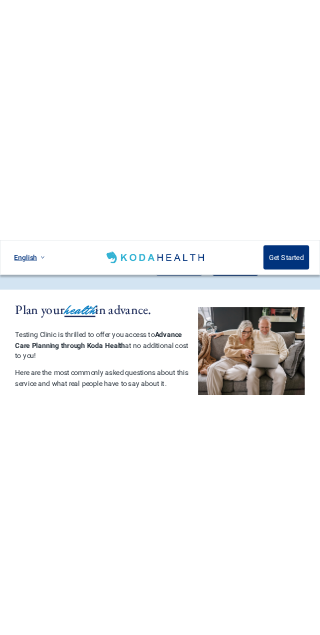 scroll, scrollTop: 0, scrollLeft: 0, axis: both 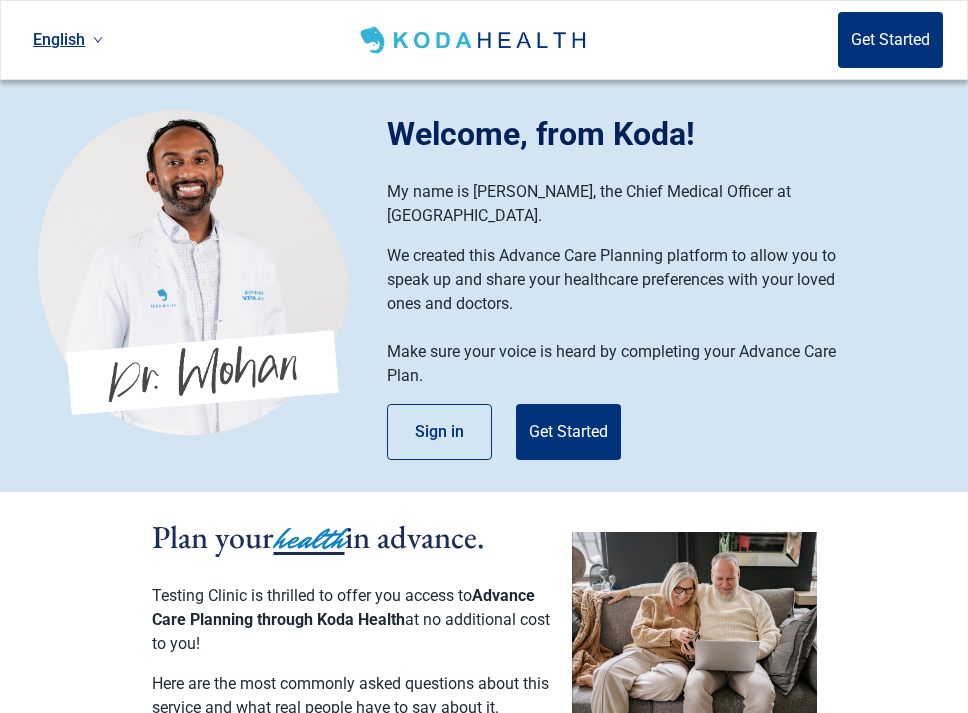 click at bounding box center [193, 272] 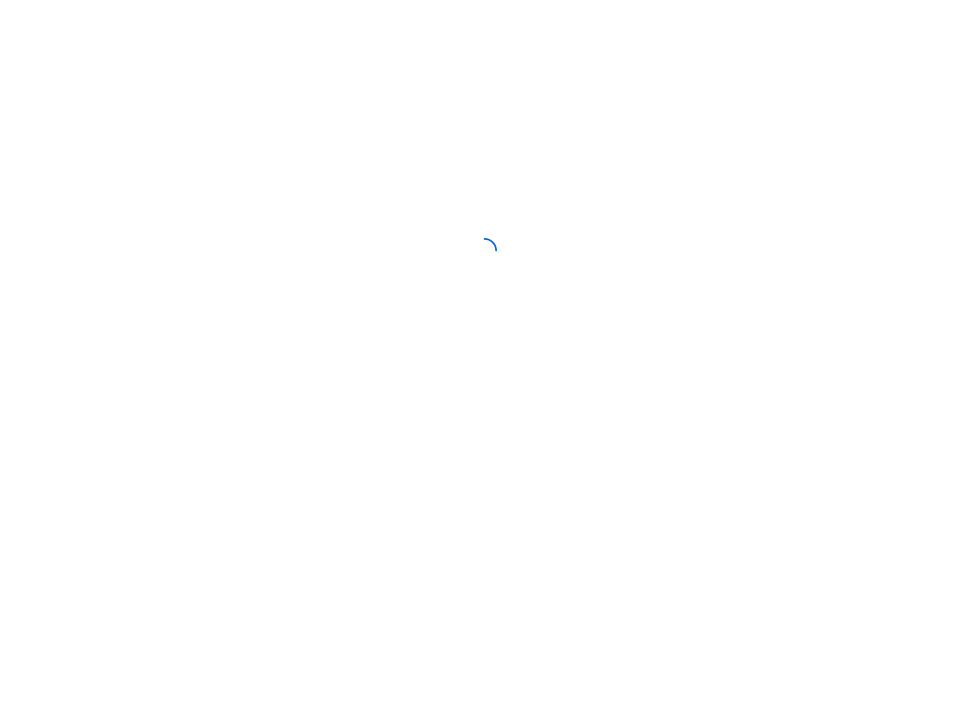 scroll, scrollTop: 0, scrollLeft: 0, axis: both 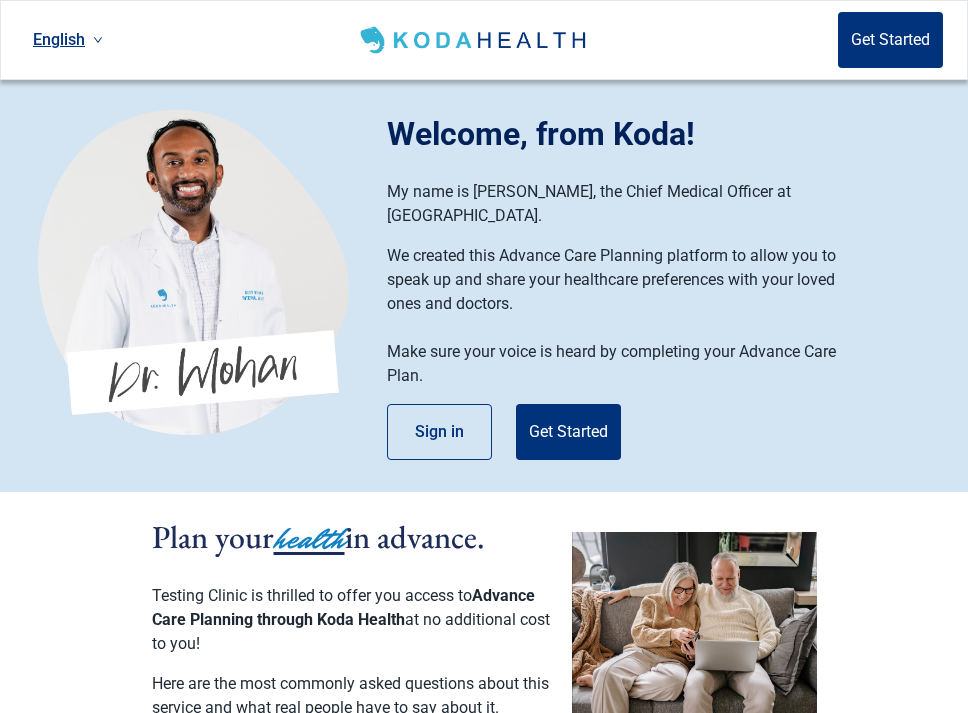 click on "English Get Started" at bounding box center [484, 40] 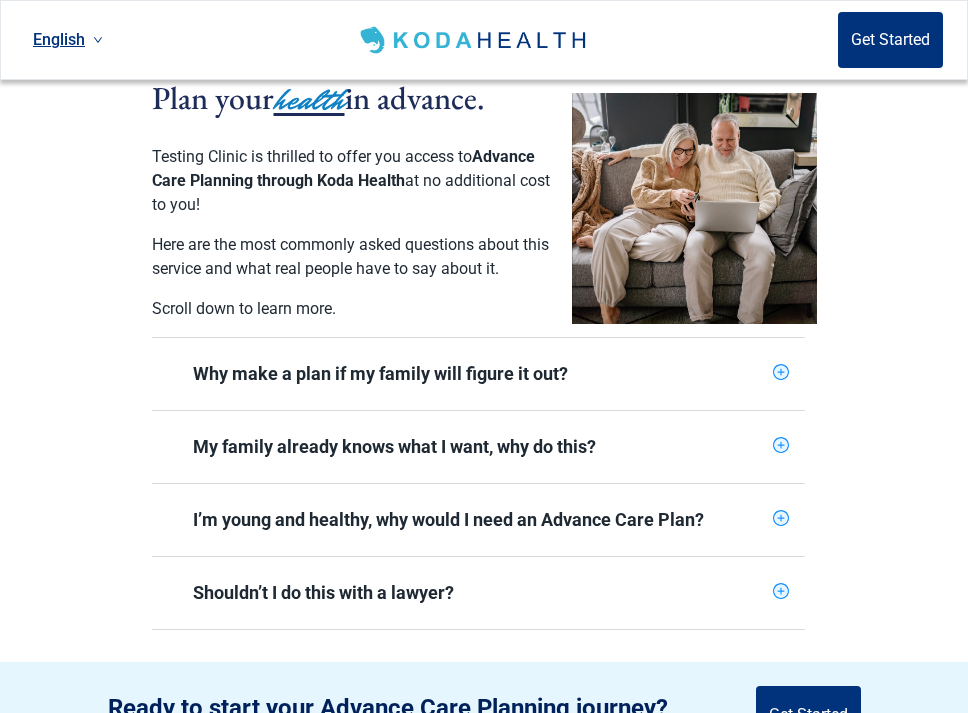 scroll, scrollTop: 450, scrollLeft: 0, axis: vertical 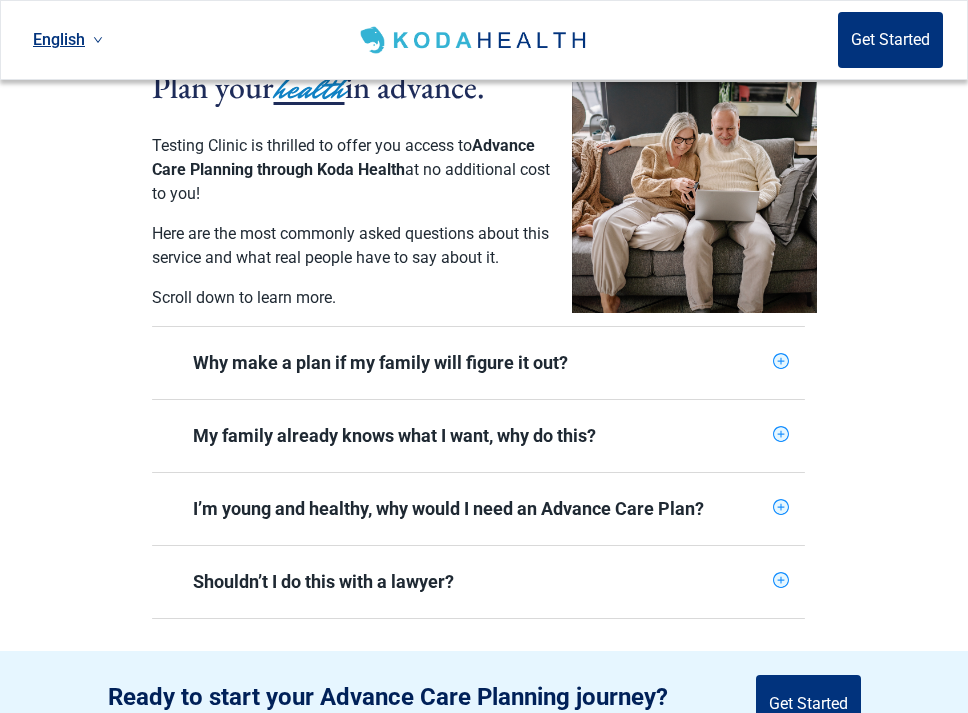 type 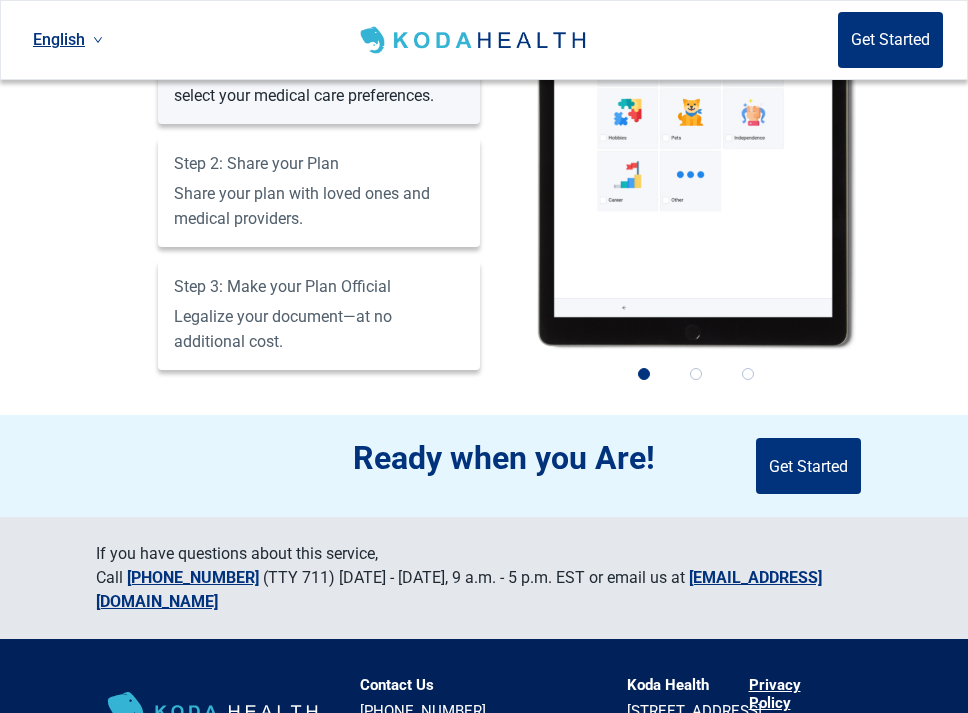 type 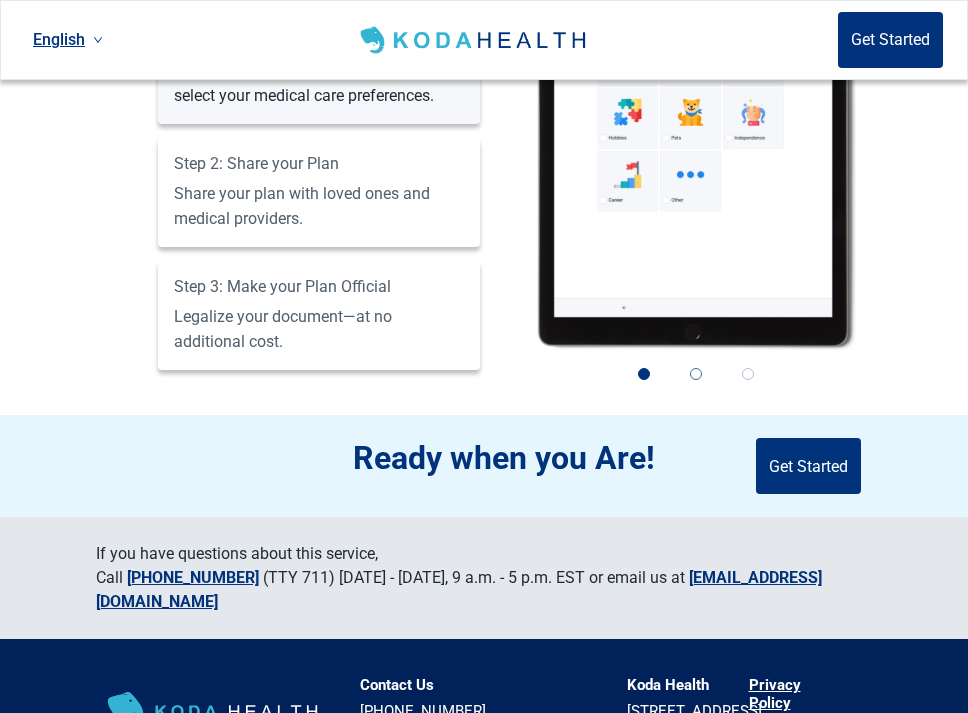 type 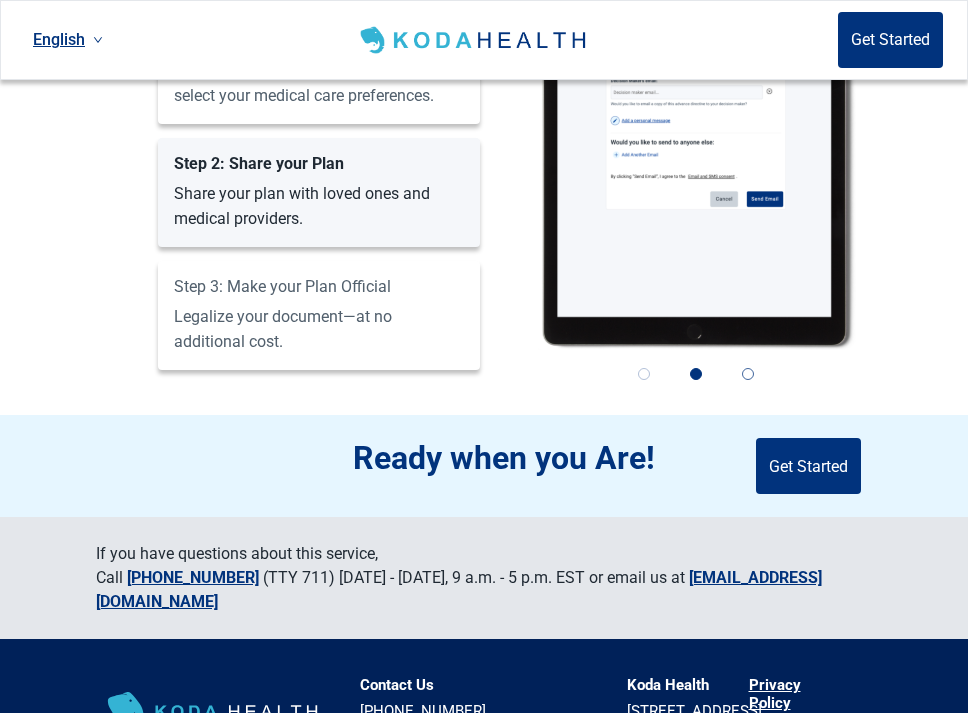 type 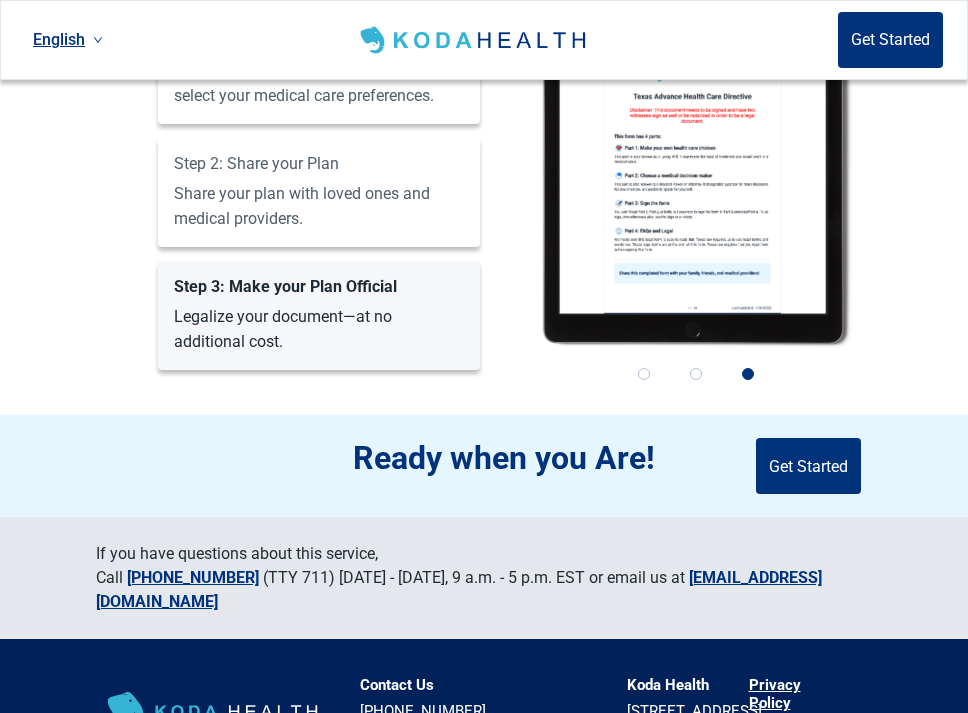 type 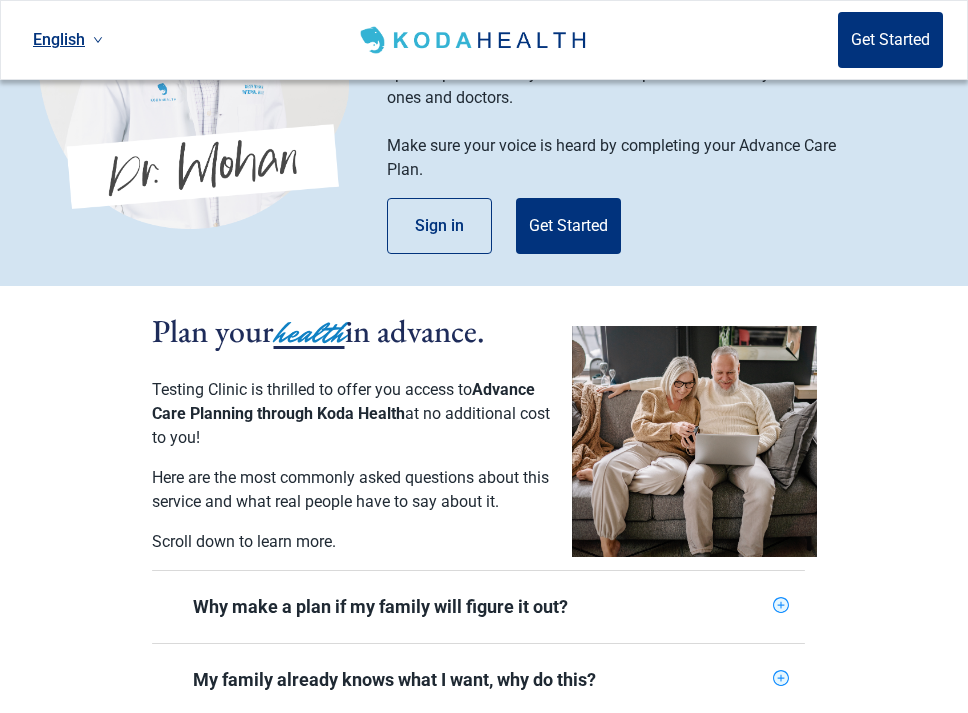 scroll, scrollTop: 0, scrollLeft: 0, axis: both 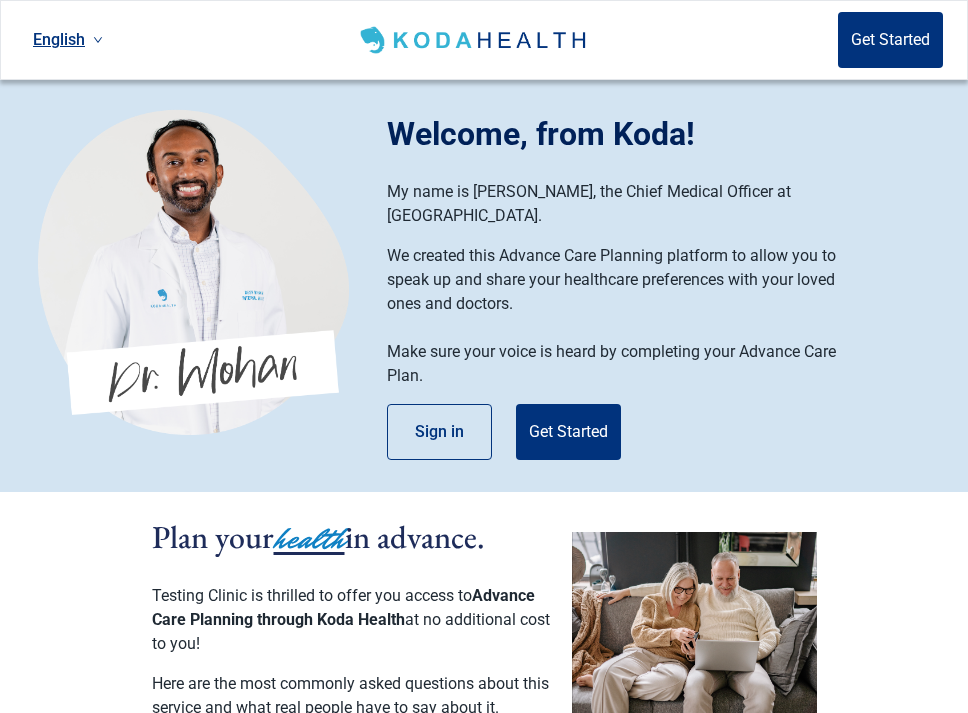 click at bounding box center [193, 270] 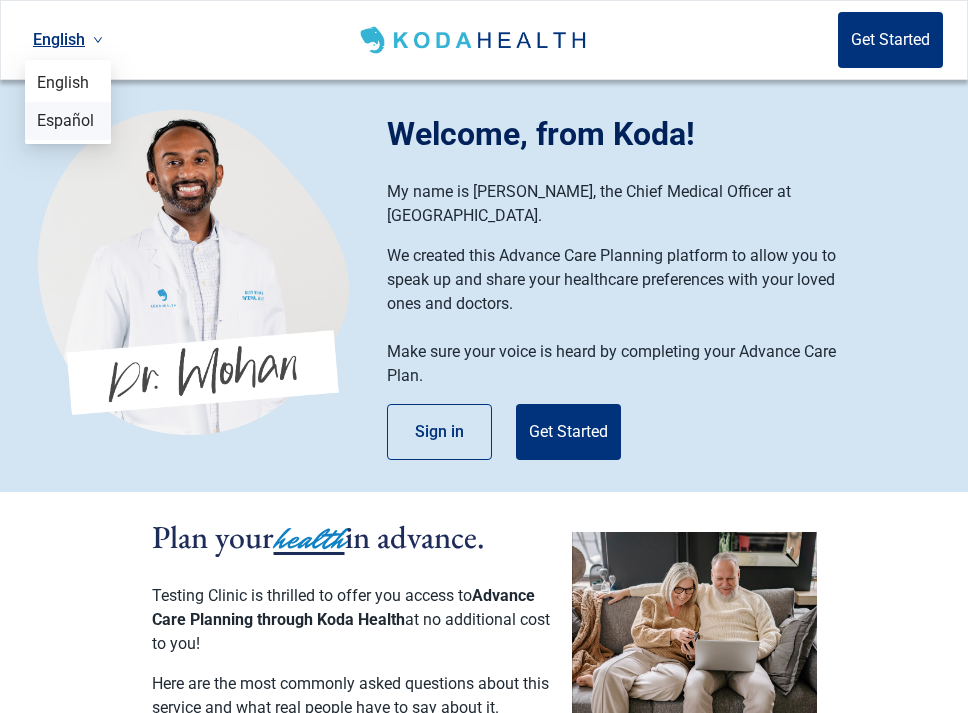 click on "Español" at bounding box center [68, 121] 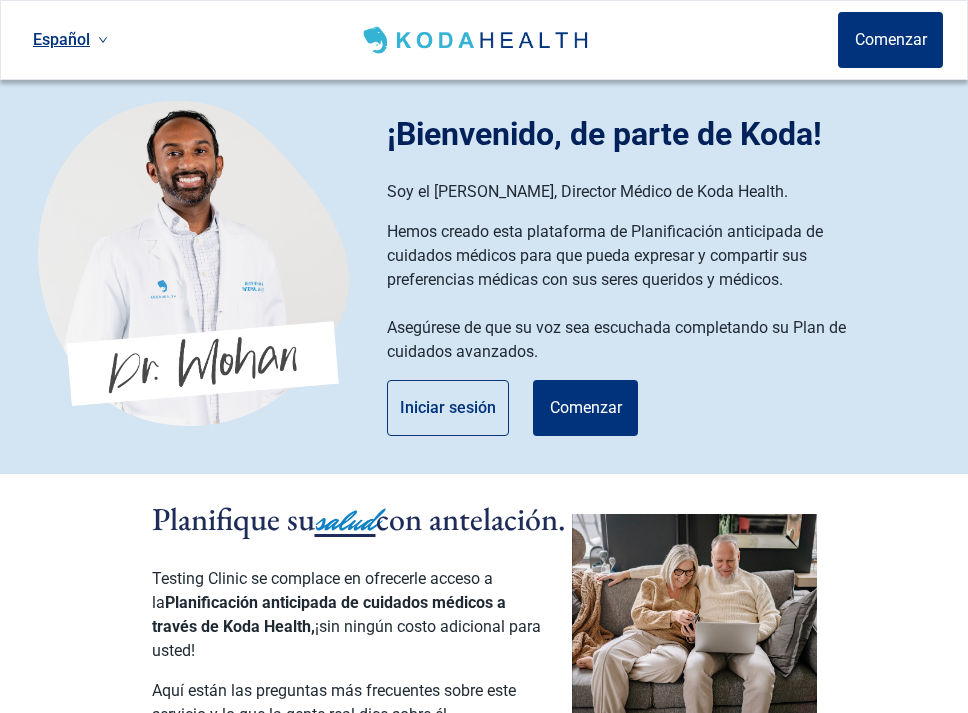 click on "Español" at bounding box center [70, 39] 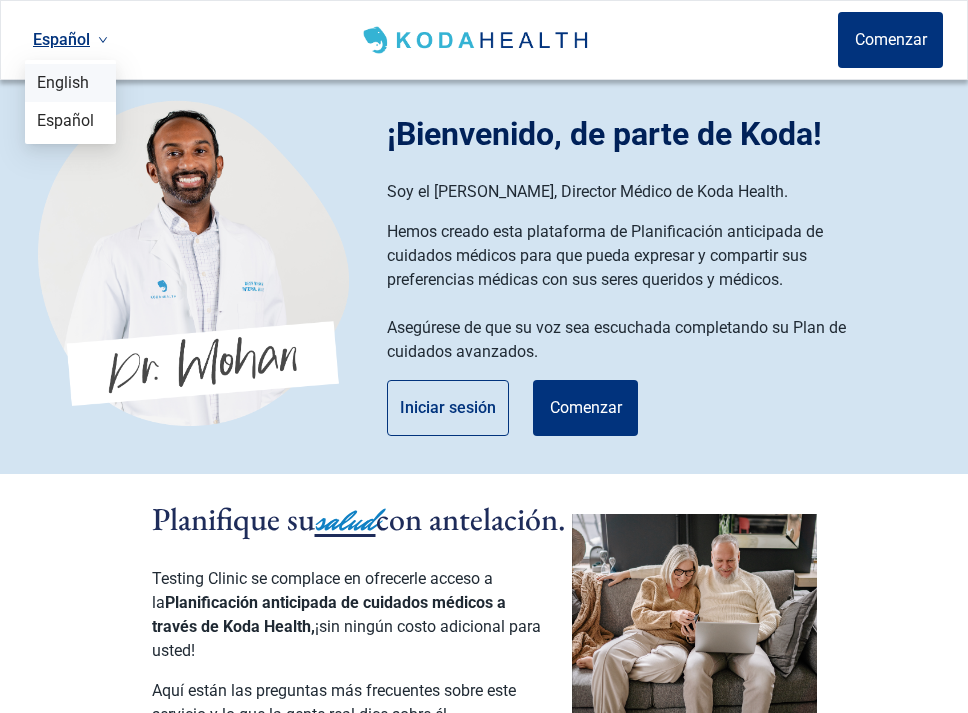 click on "English" at bounding box center (70, 83) 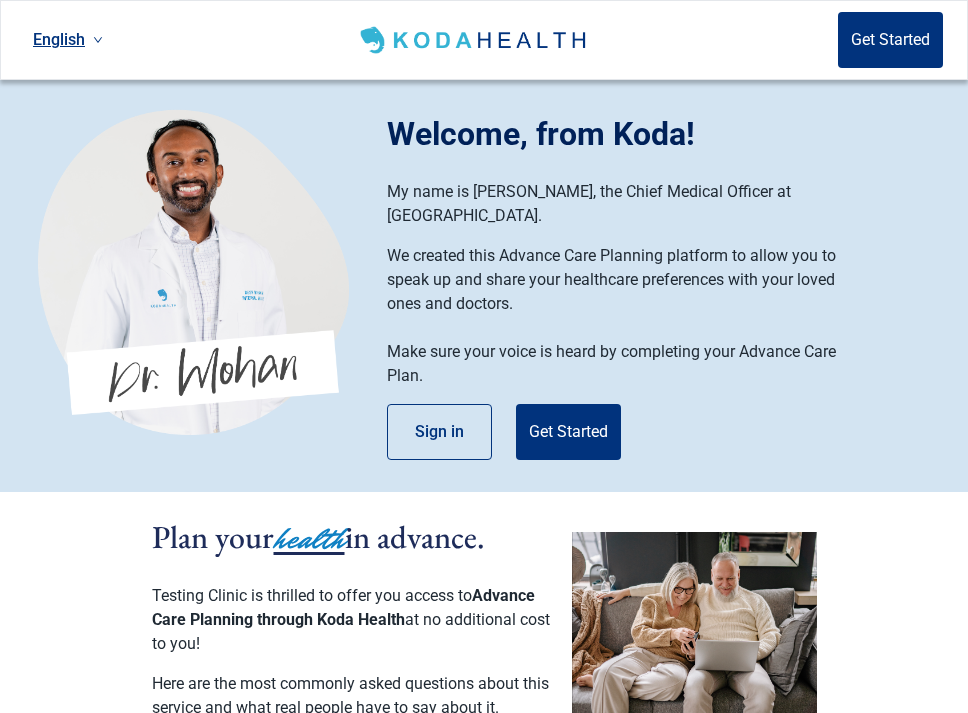 click on "English" at bounding box center [68, 39] 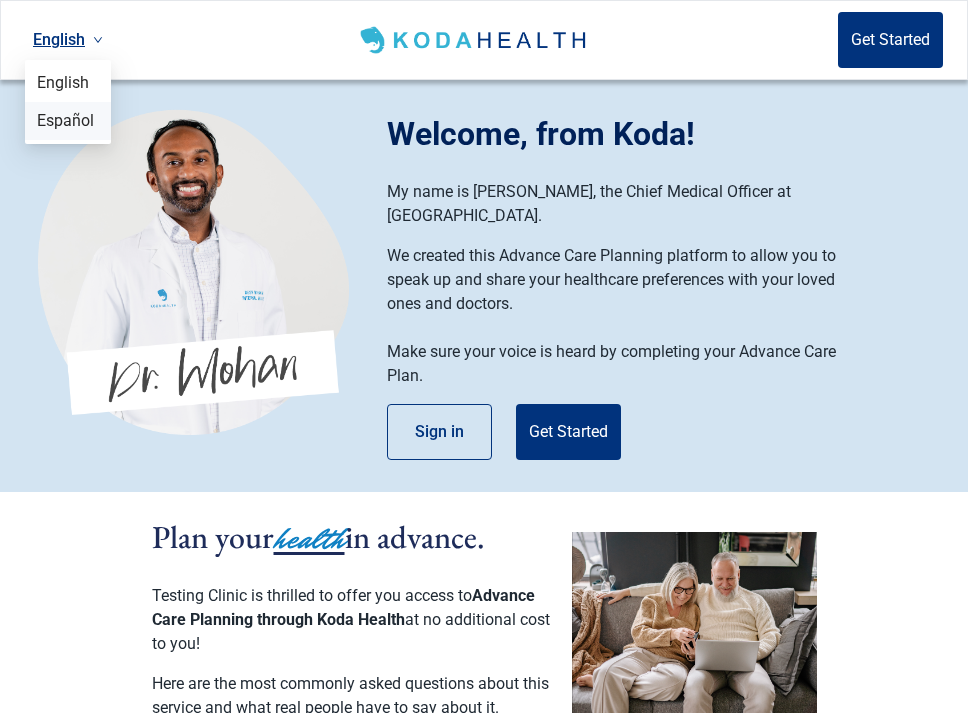 click on "Español" at bounding box center [68, 121] 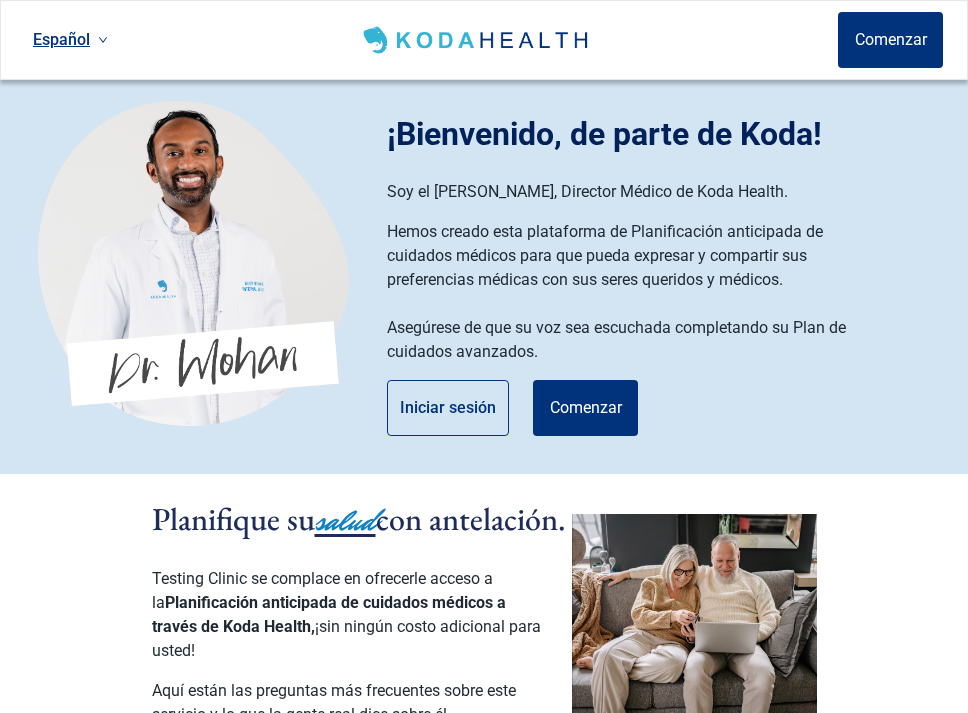 click on "Español" at bounding box center (70, 39) 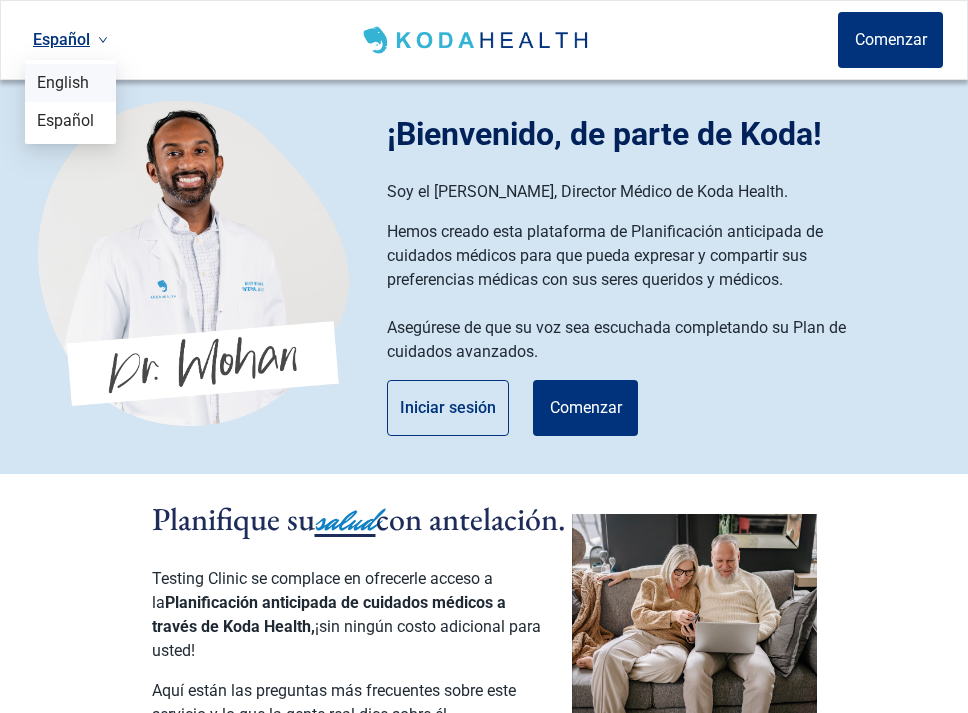 click on "English" at bounding box center (70, 83) 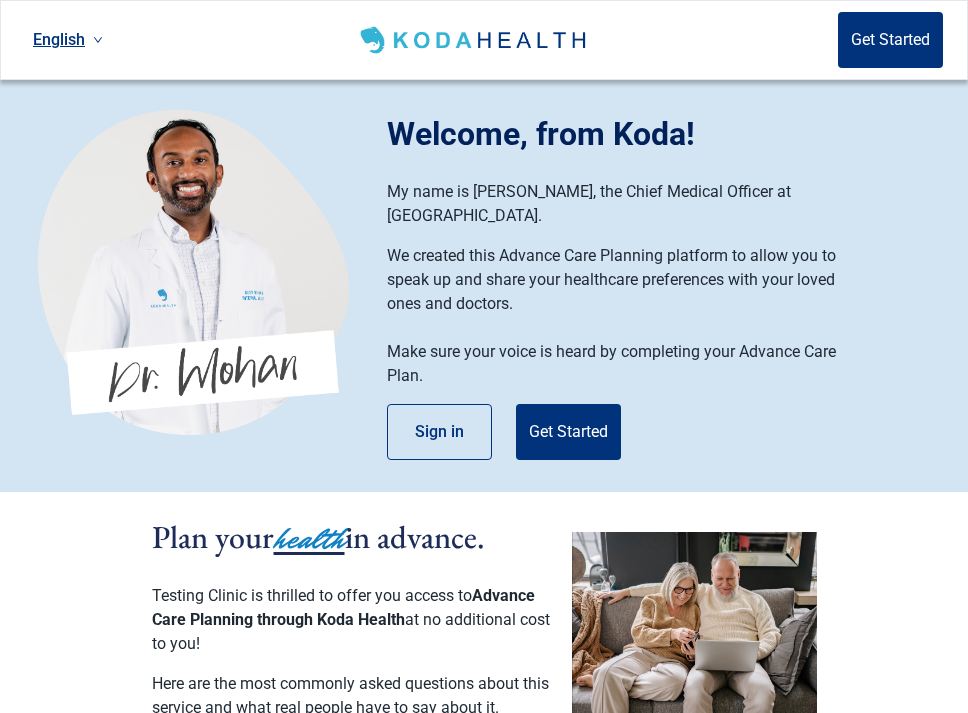 click on "English" at bounding box center (68, 39) 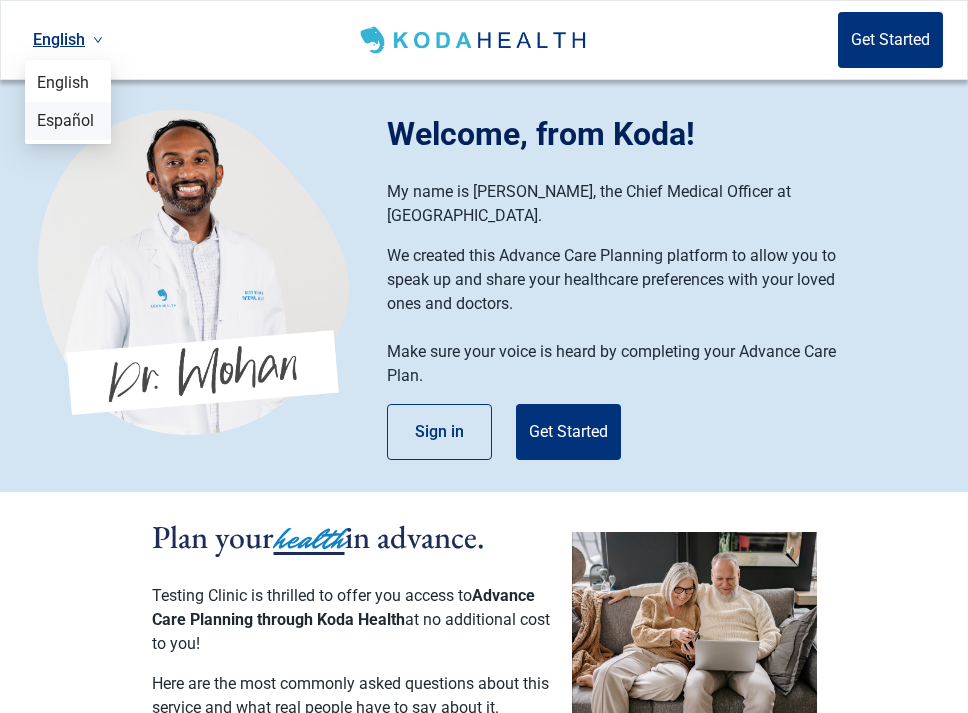 click on "Español" at bounding box center (68, 121) 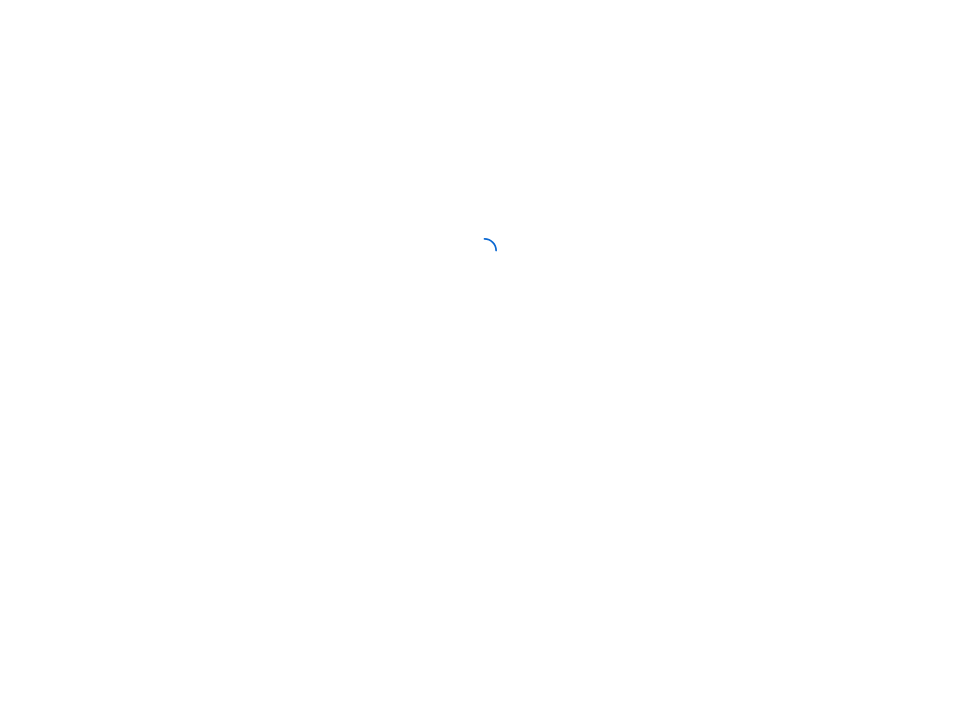 scroll, scrollTop: 0, scrollLeft: 0, axis: both 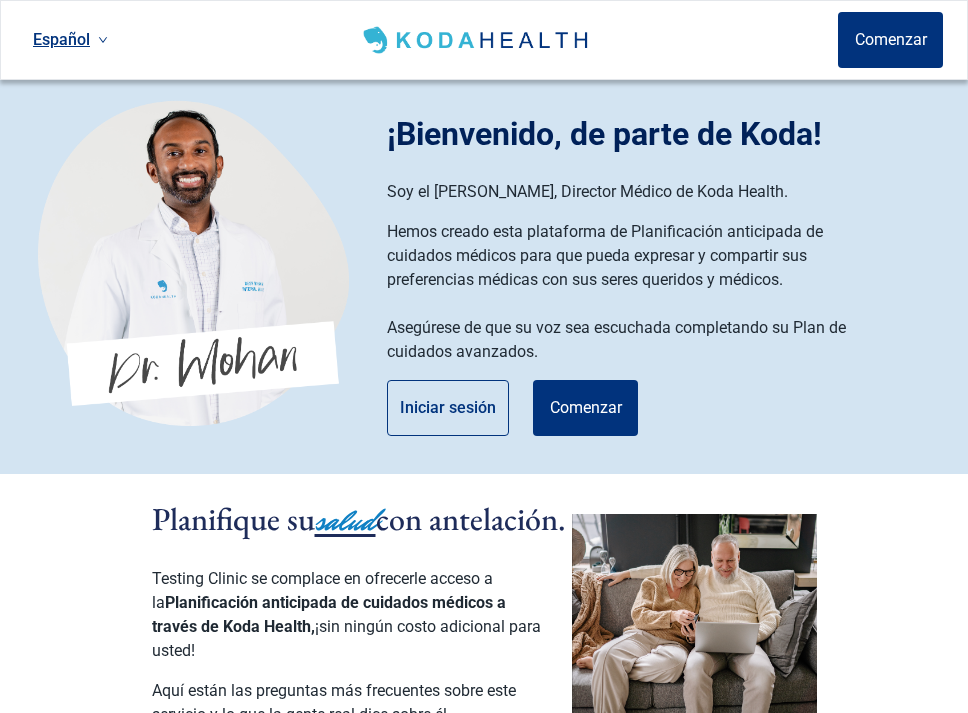 click on "Español" at bounding box center [70, 39] 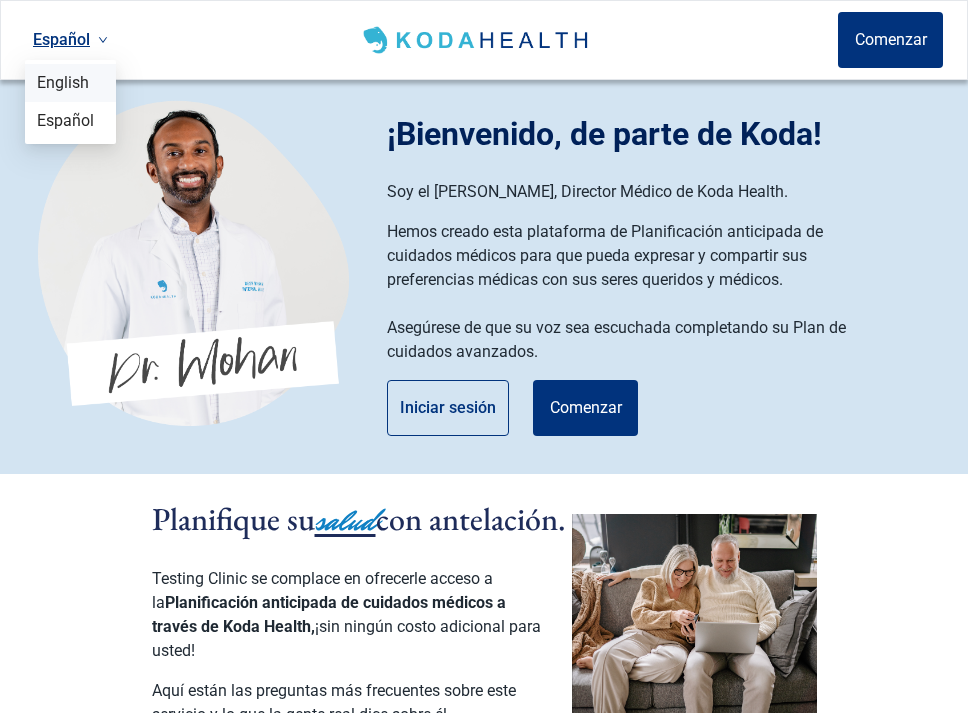 click on "English" at bounding box center [70, 83] 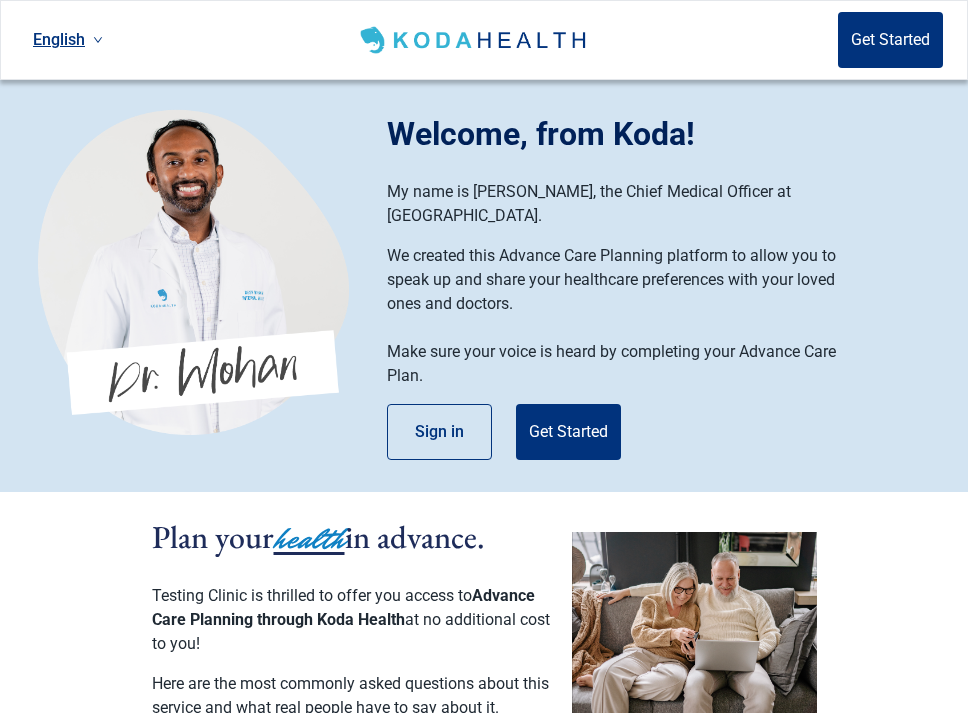 click on "English" at bounding box center (68, 39) 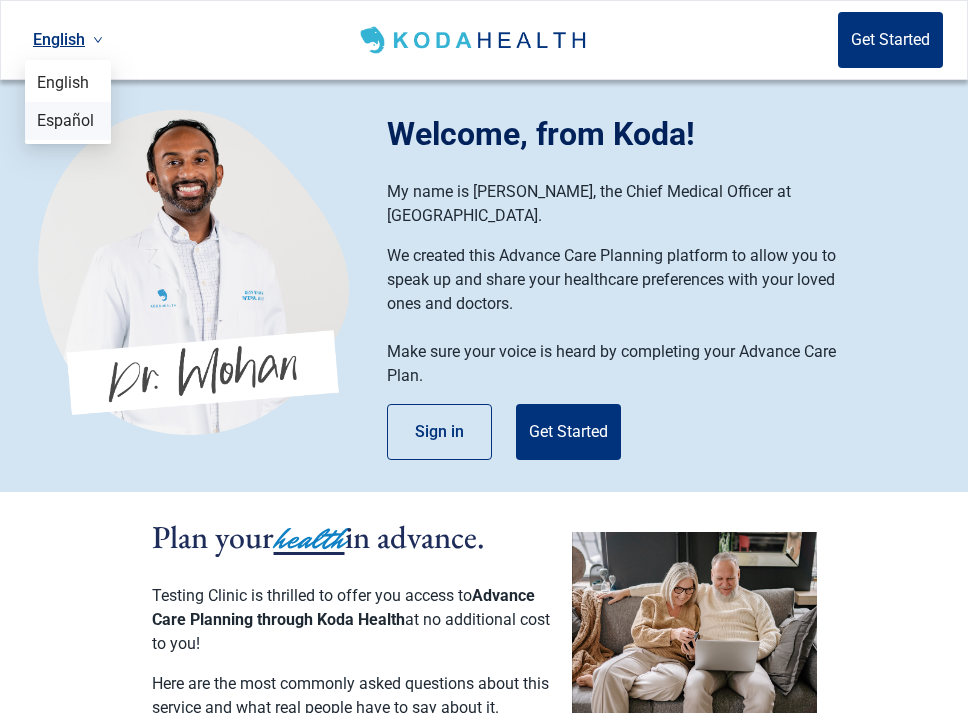 click on "Español" at bounding box center (68, 121) 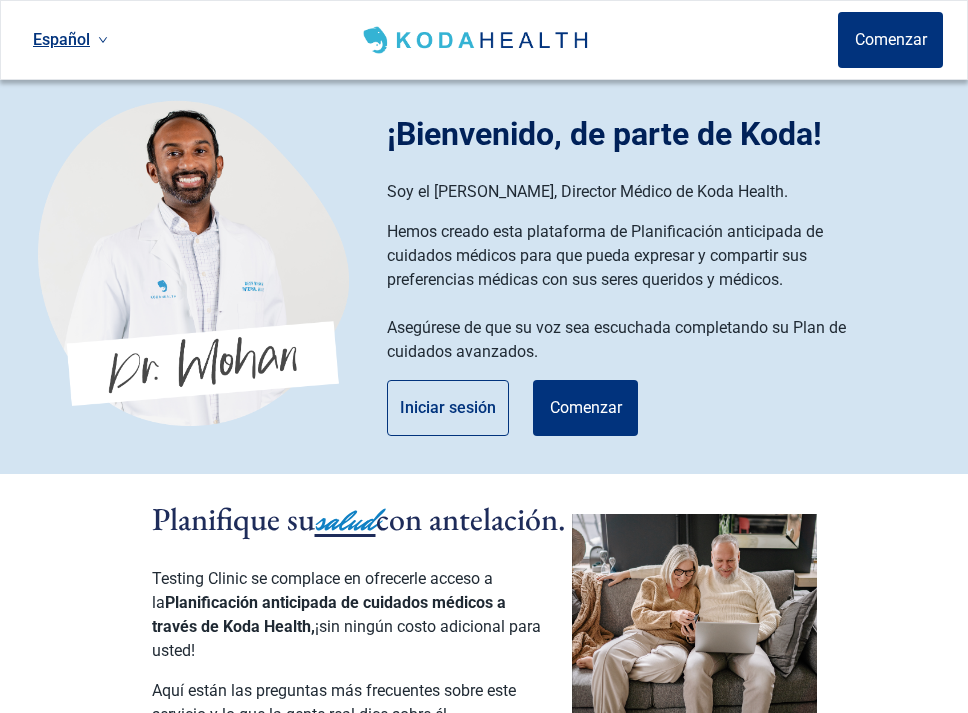 click at bounding box center [193, 263] 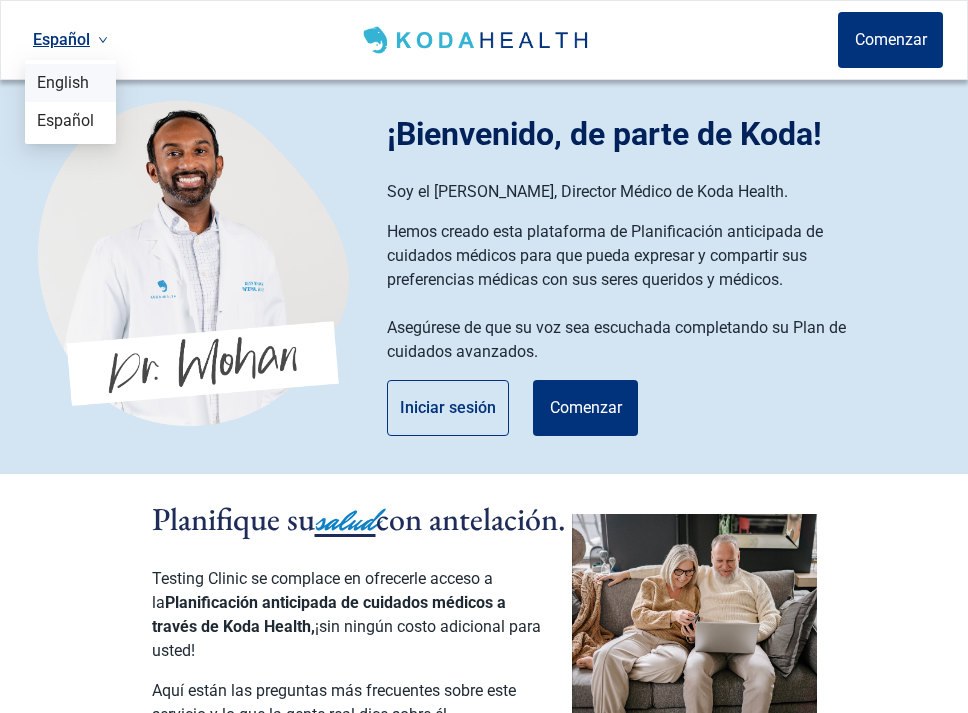 click on "English" at bounding box center [70, 83] 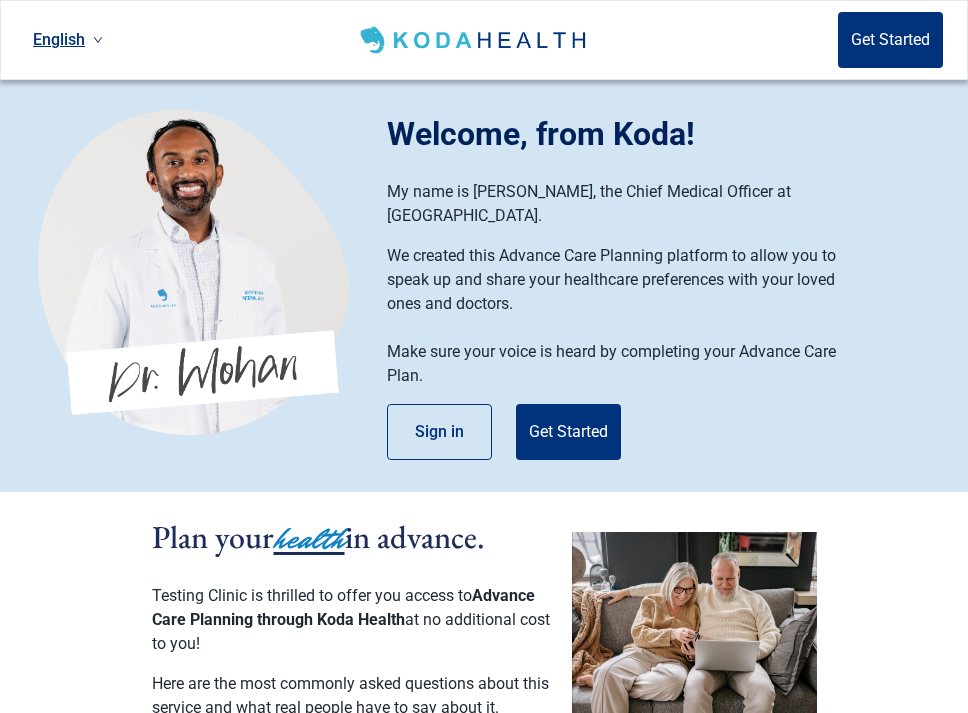 click at bounding box center (193, 272) 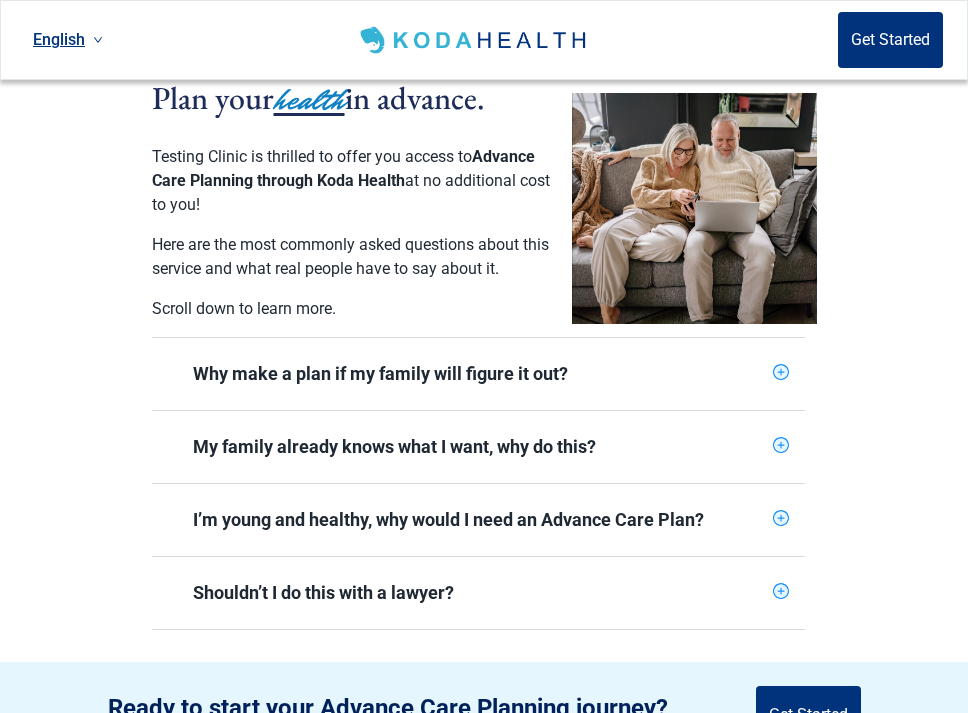 type 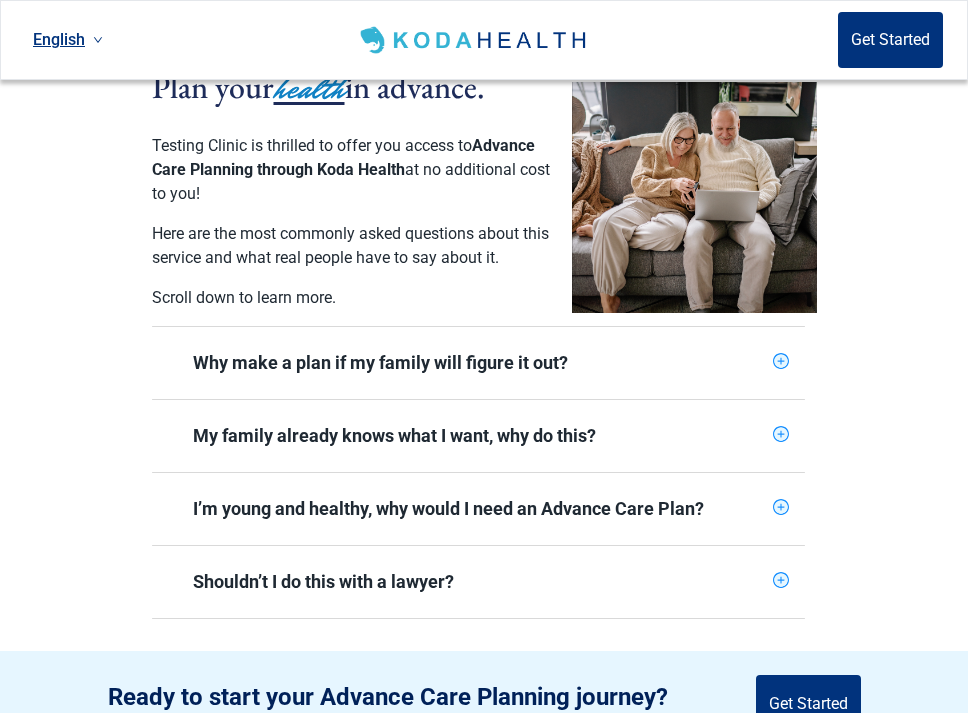 scroll, scrollTop: 1453, scrollLeft: 0, axis: vertical 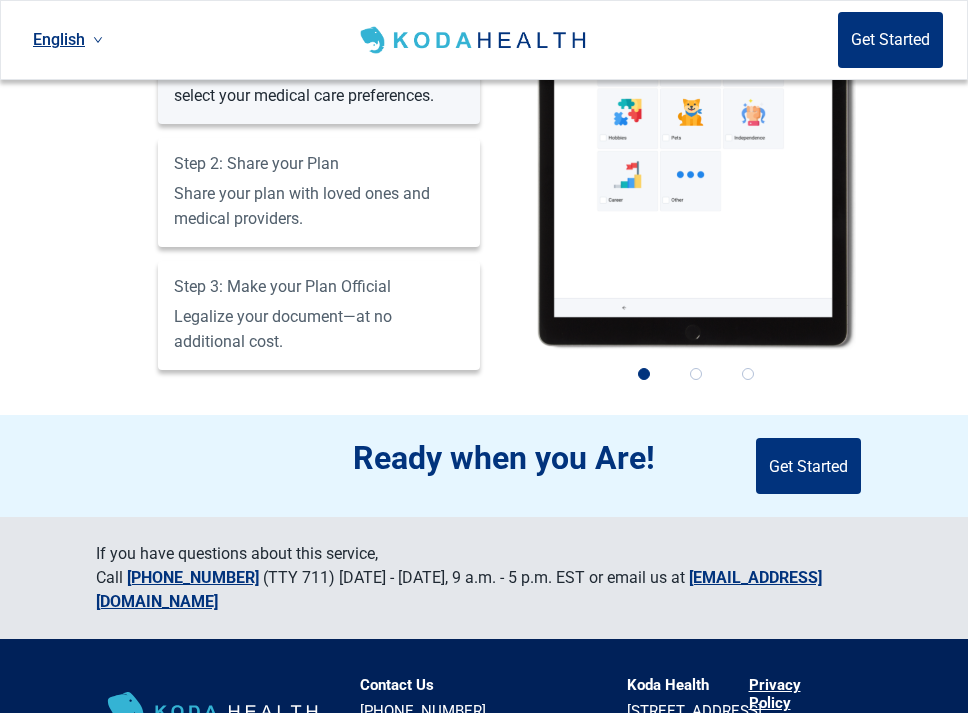type 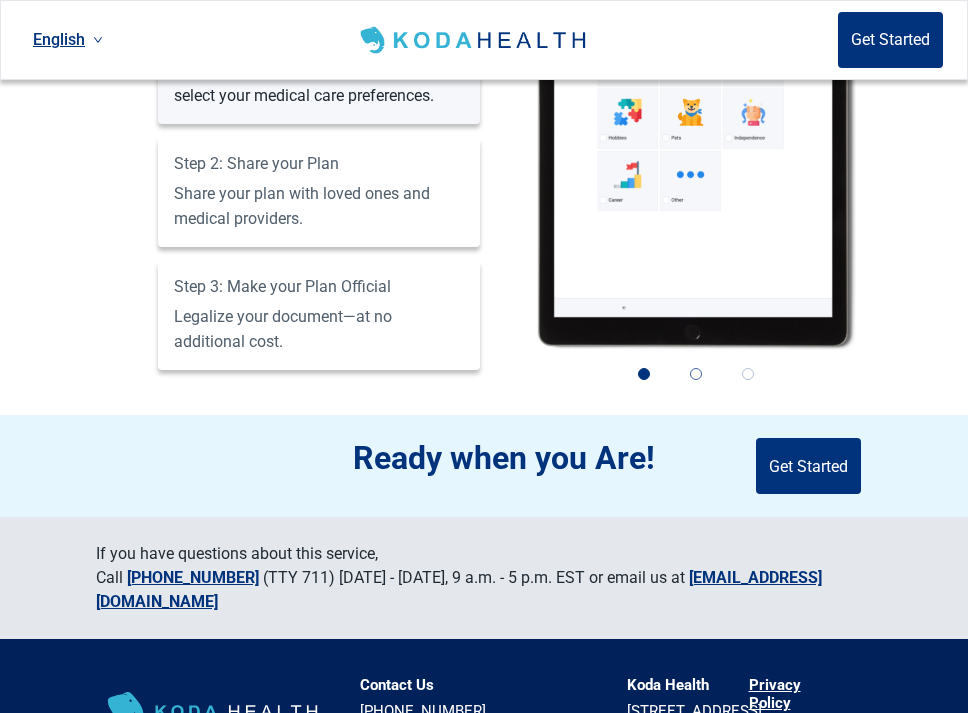 type 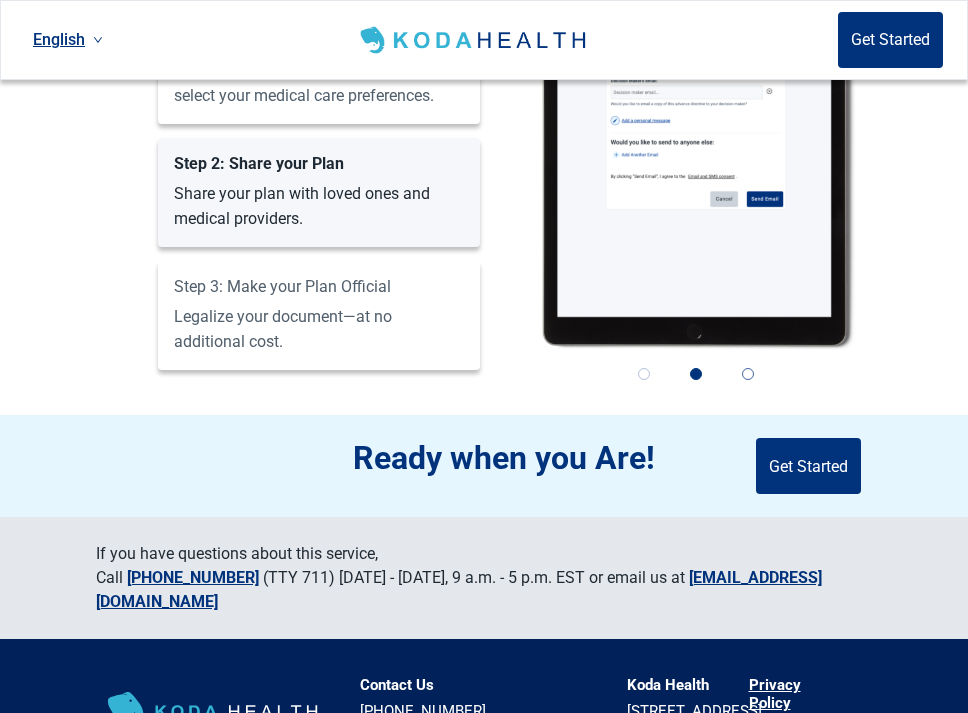 type 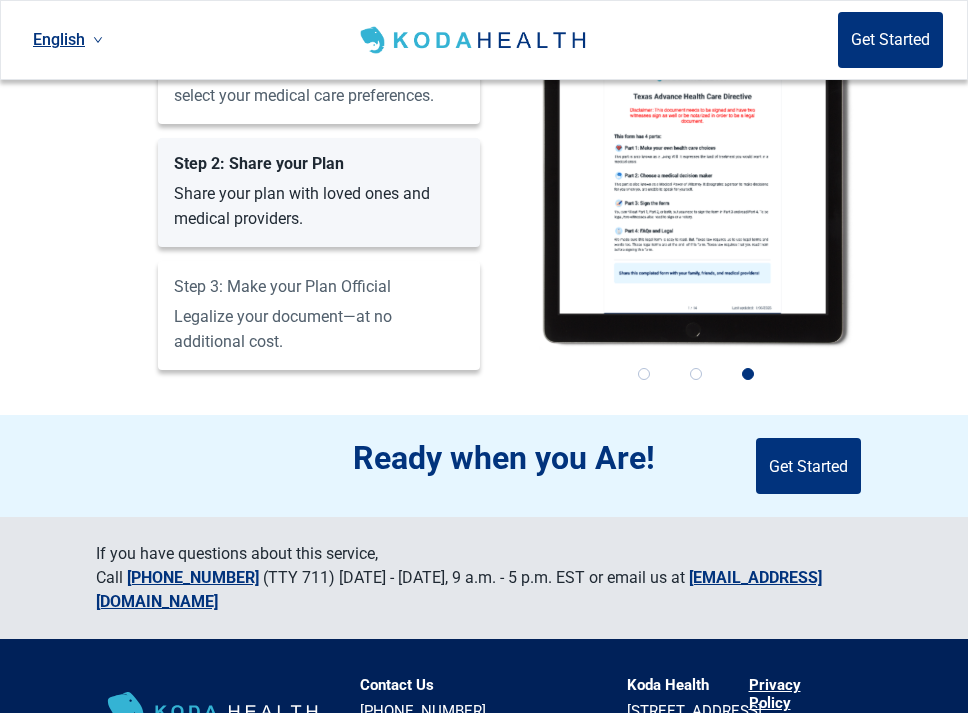 type 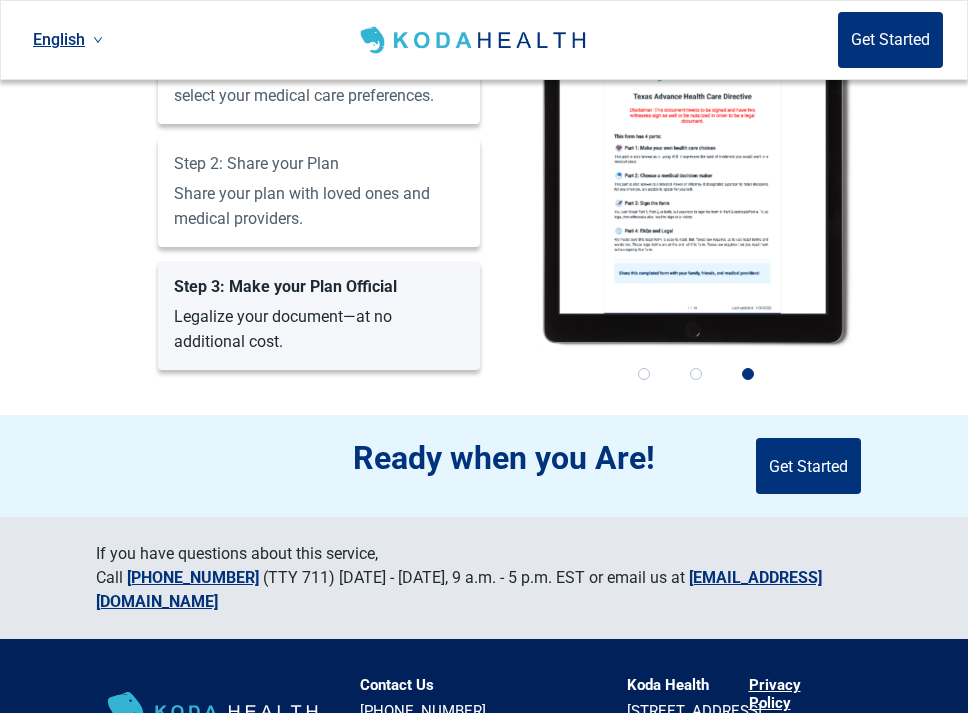 click on "1-888-840-5632" at bounding box center [193, 577] 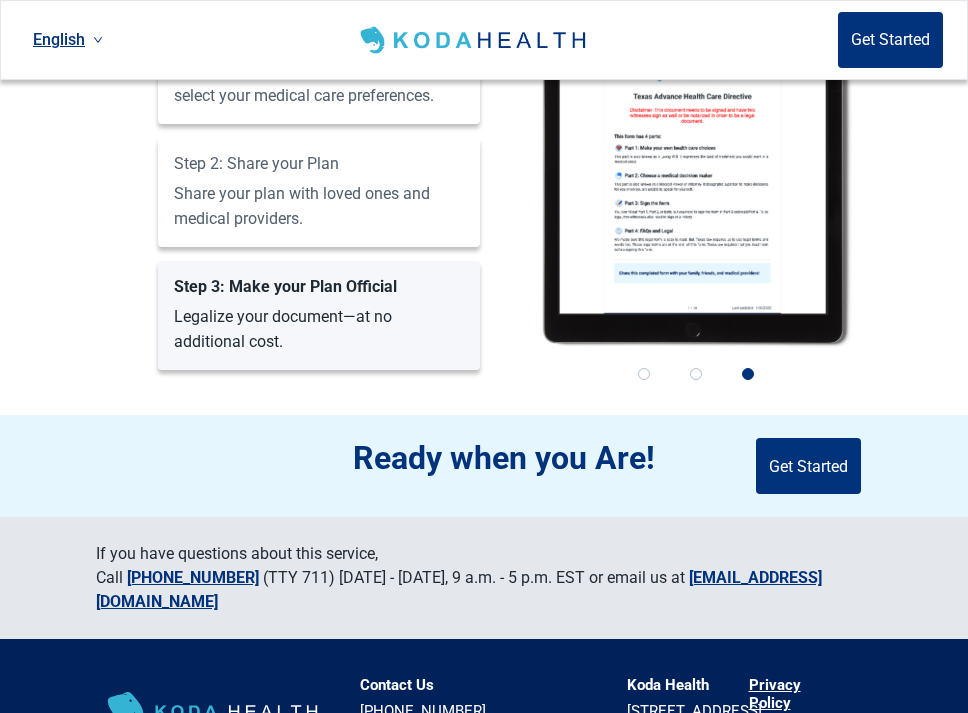 scroll, scrollTop: 1523, scrollLeft: 0, axis: vertical 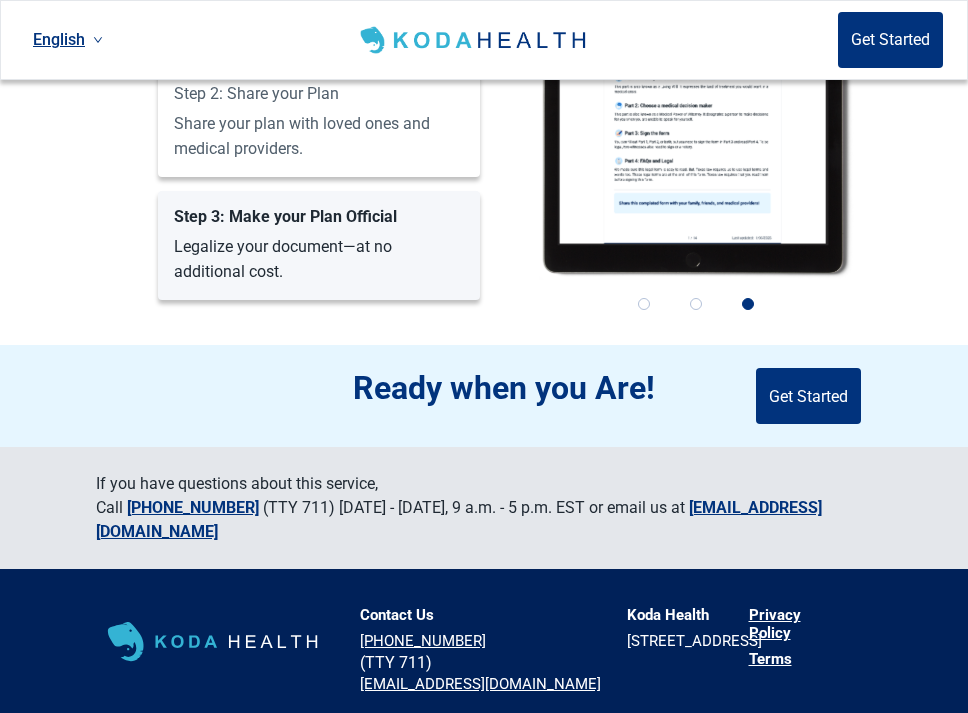 click on "Privacy Policy" at bounding box center (797, 624) 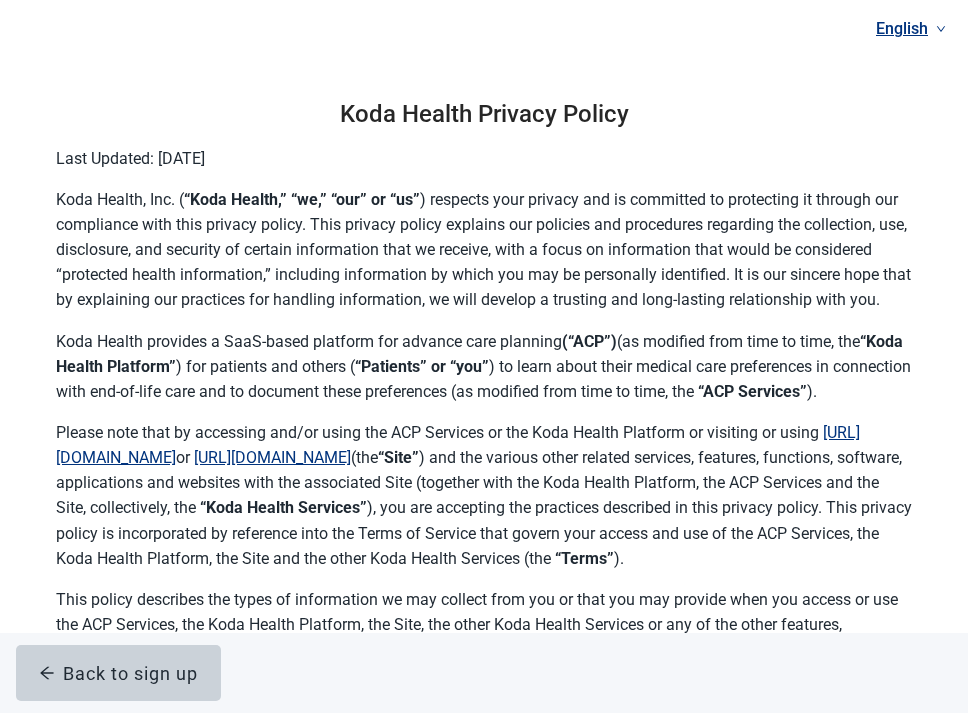 scroll, scrollTop: 1523, scrollLeft: 0, axis: vertical 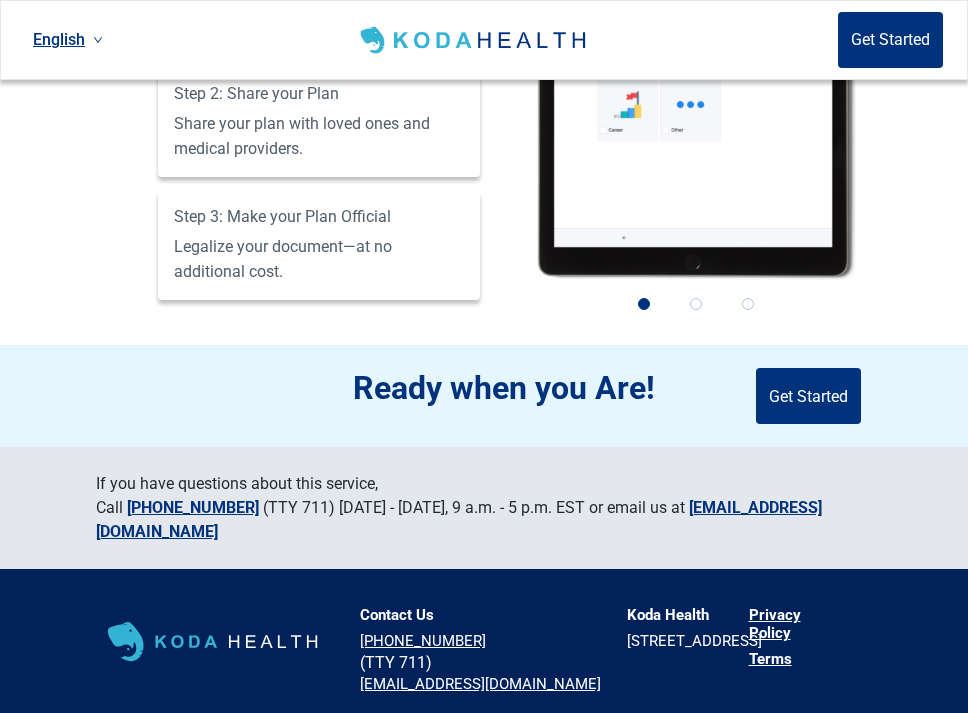 click on "How does this work? Start the program from anywhere, at anytime, from any device with an internet connection. Most members spend 30 minutes or less completing this process. If you need help we’ll be with you every step of the way. There are three easy steps to make your document official: Step 1: Create your Plan
Share what is important to you and select your medical care preferences. Step 2: Share your Plan Share your plan with loved ones and medical providers. Step 3: Make your Plan Official Legalize your document—at no additional cost. 1 2 3" at bounding box center [484, 29] 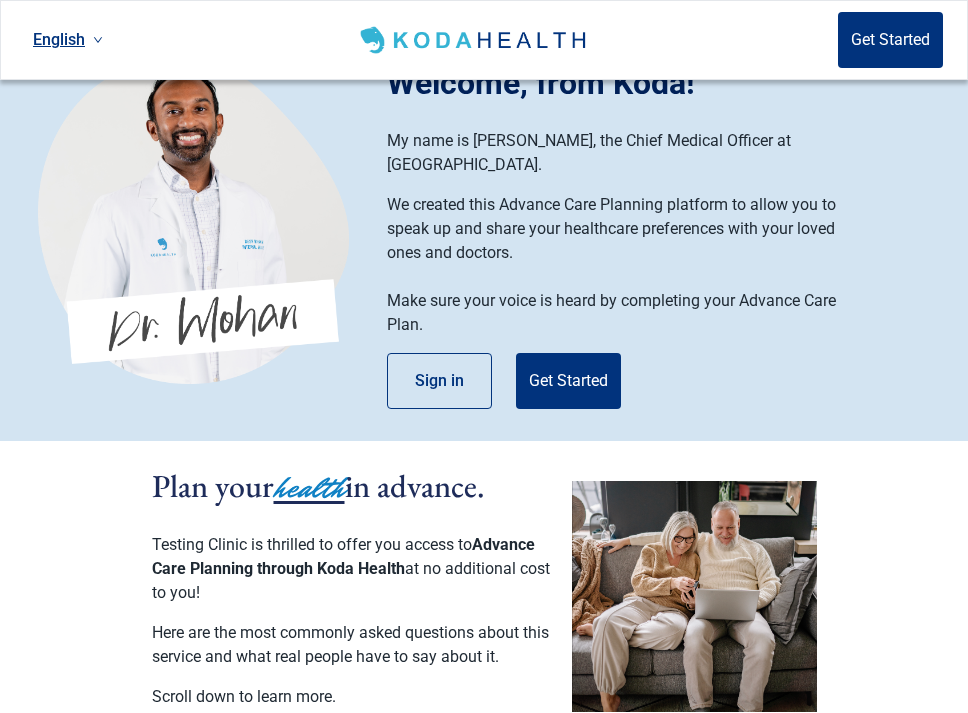 type 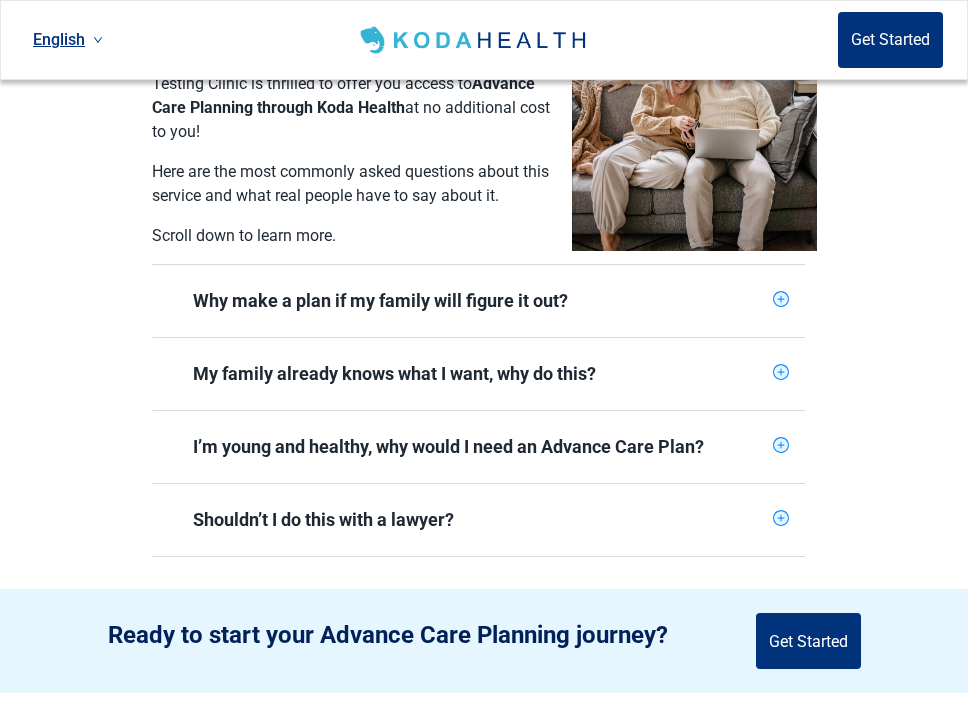 type 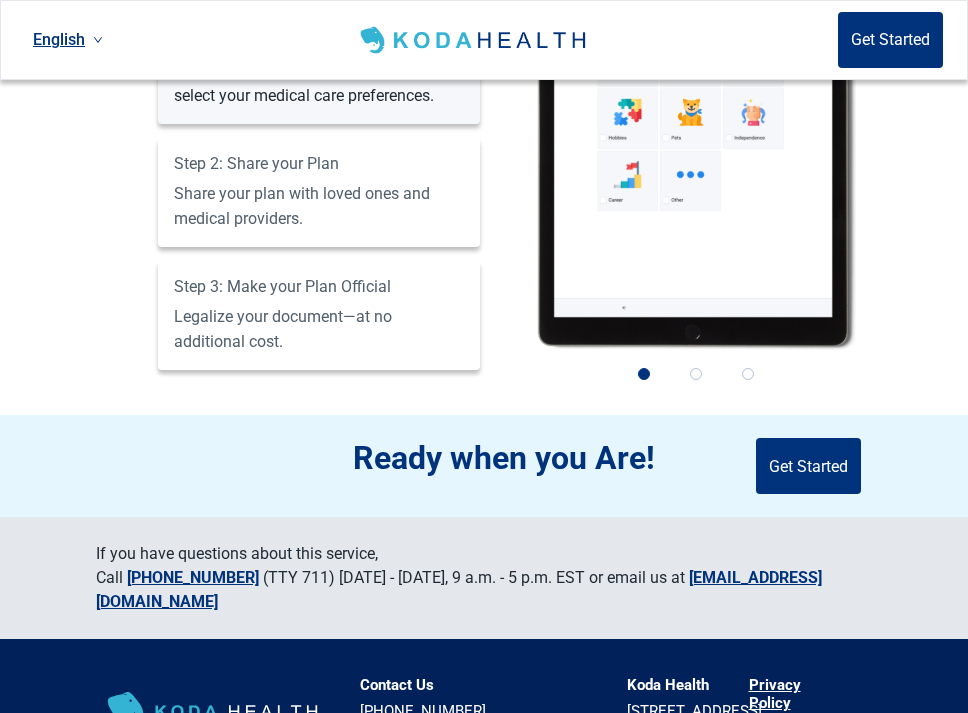 type 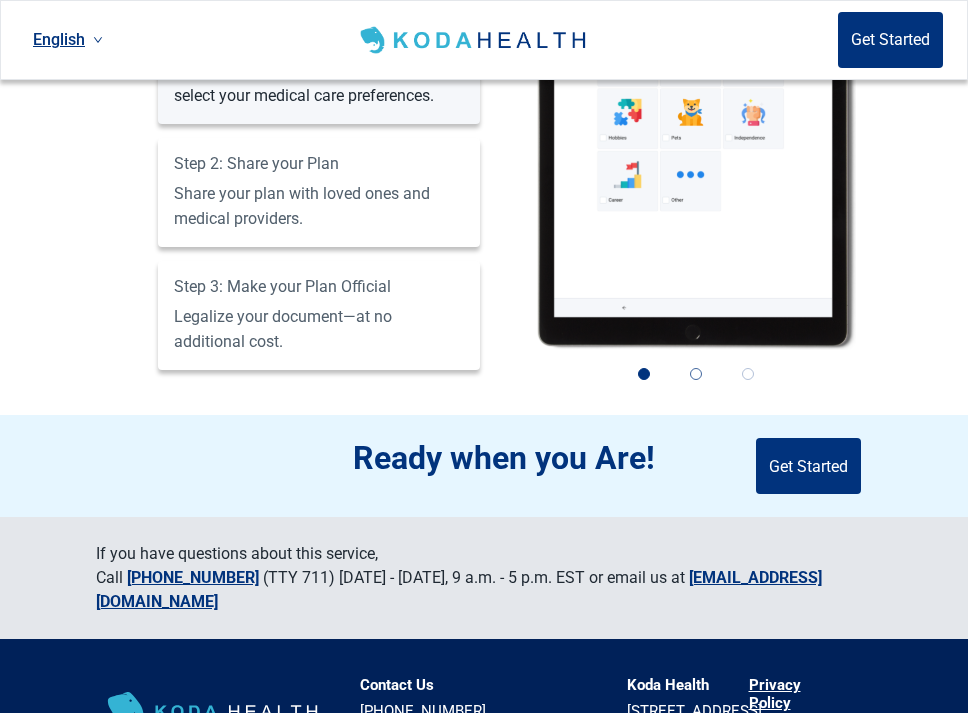 type 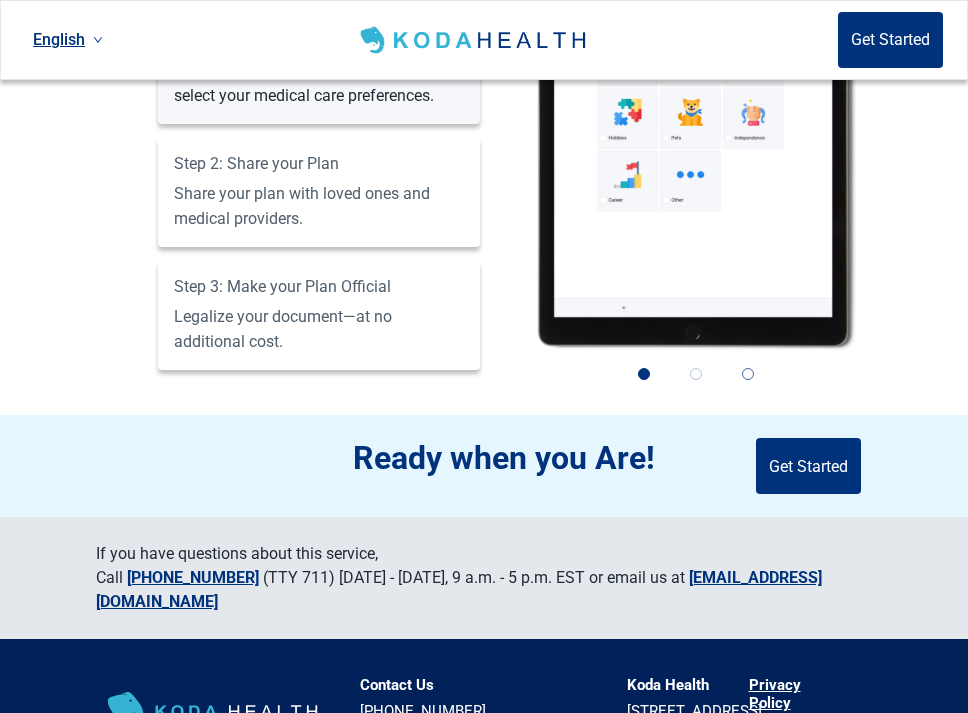 type 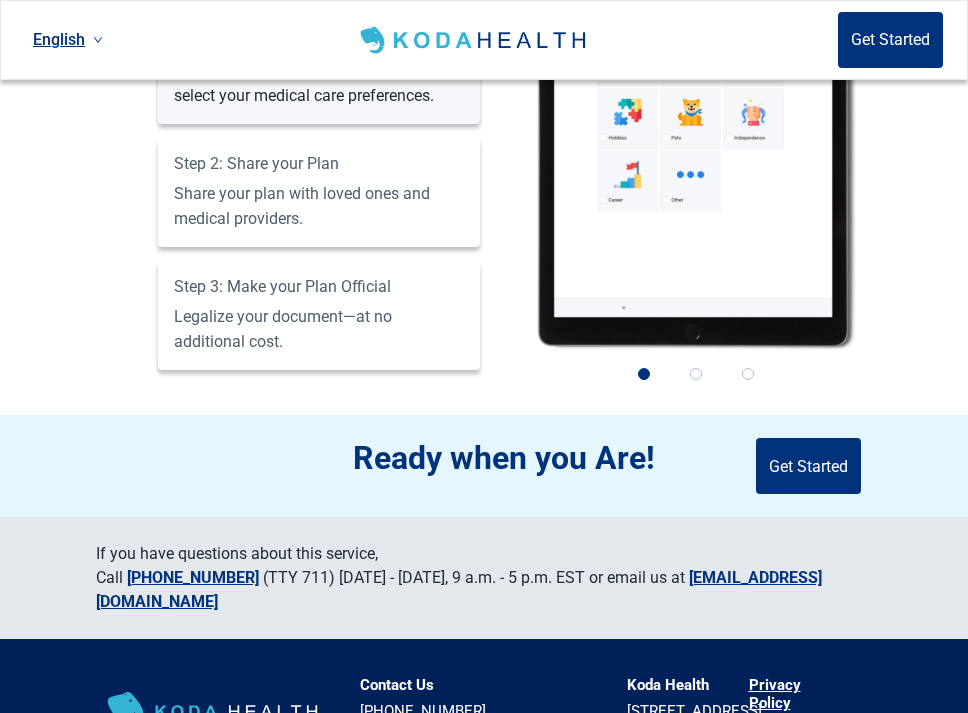 type 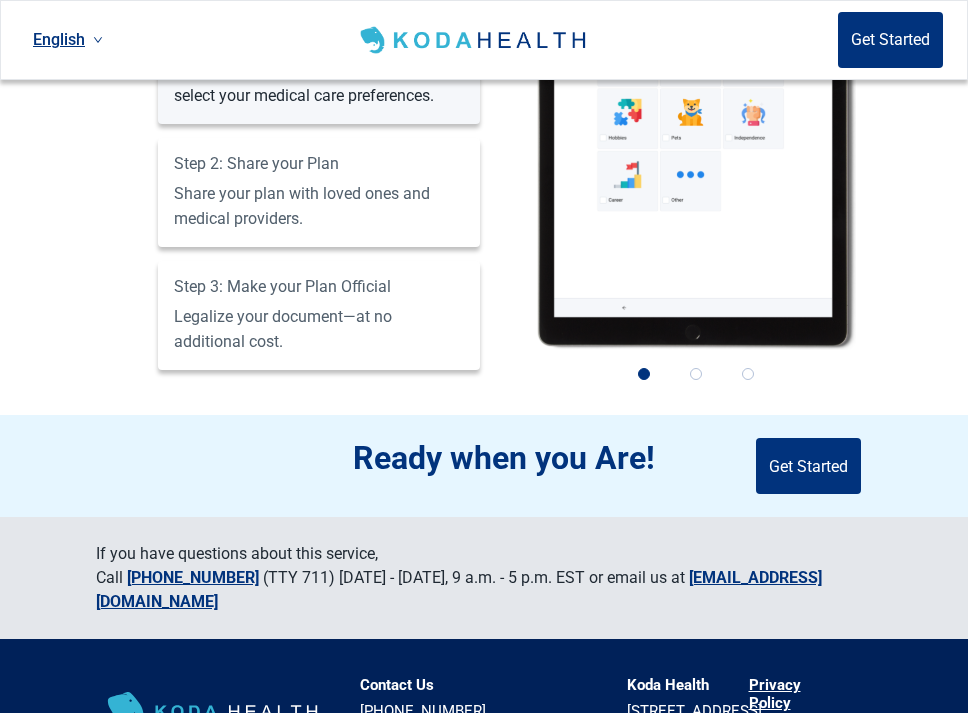 scroll, scrollTop: 1523, scrollLeft: 0, axis: vertical 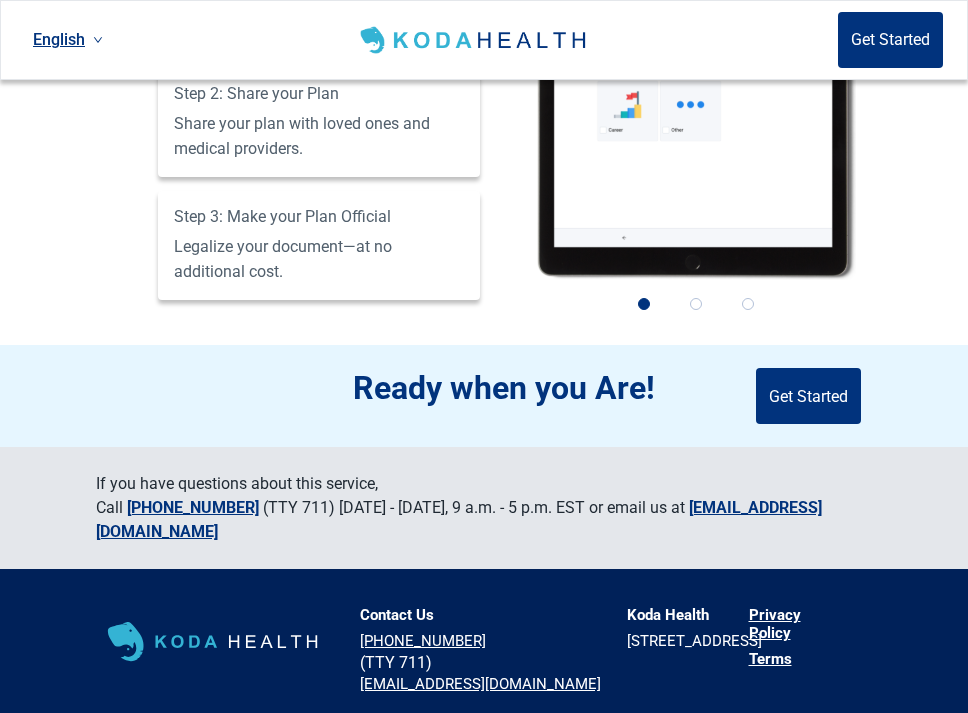 click on "Terms" at bounding box center (770, 659) 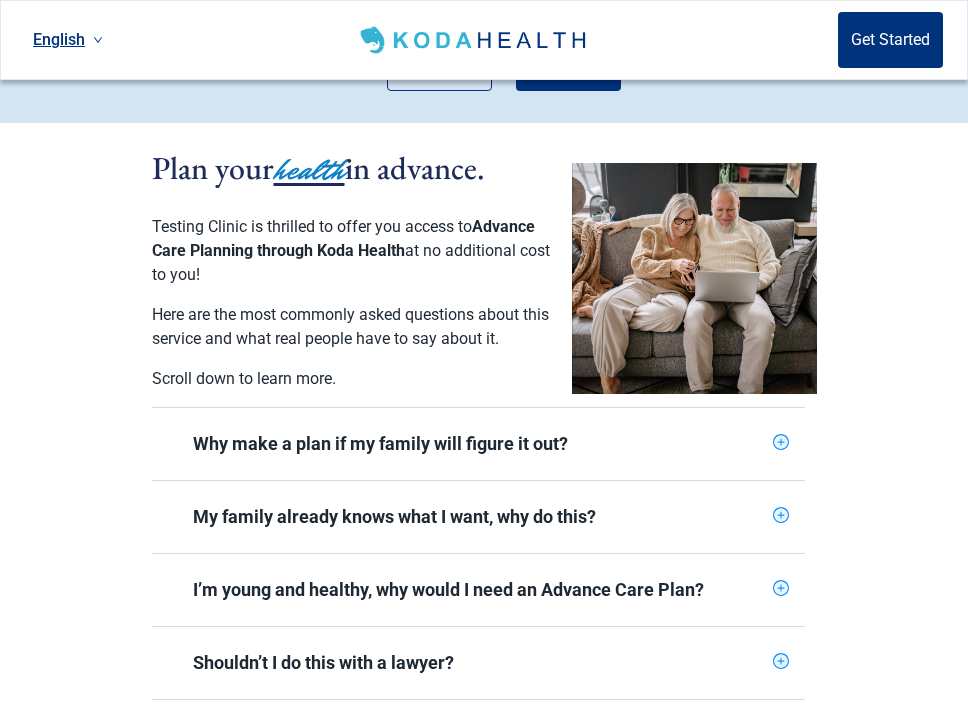 scroll, scrollTop: 0, scrollLeft: 0, axis: both 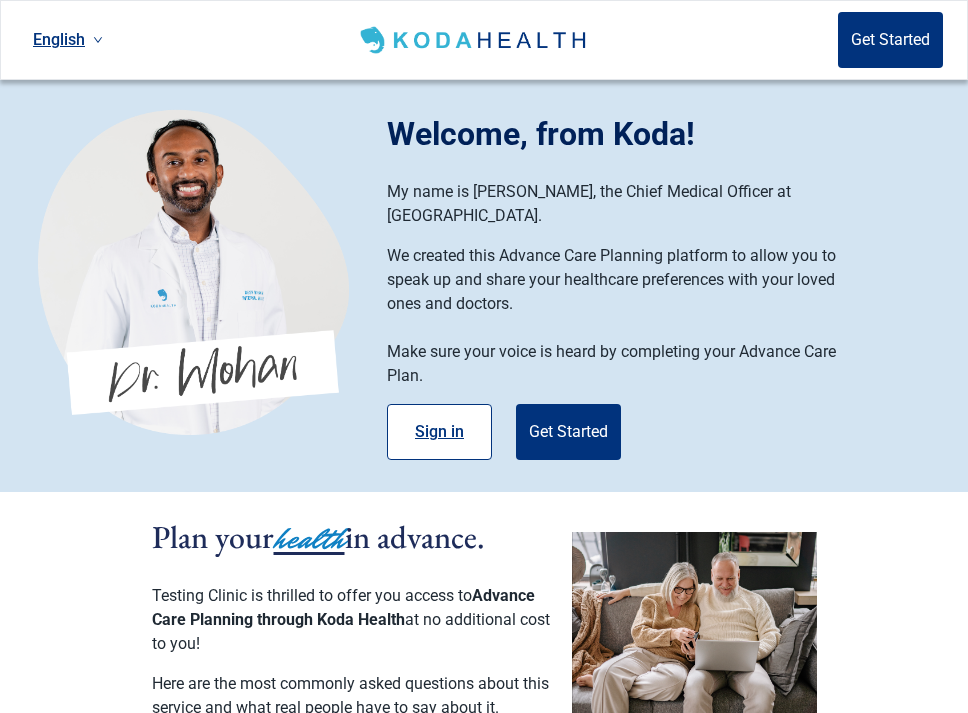 click on "Sign in" at bounding box center (439, 432) 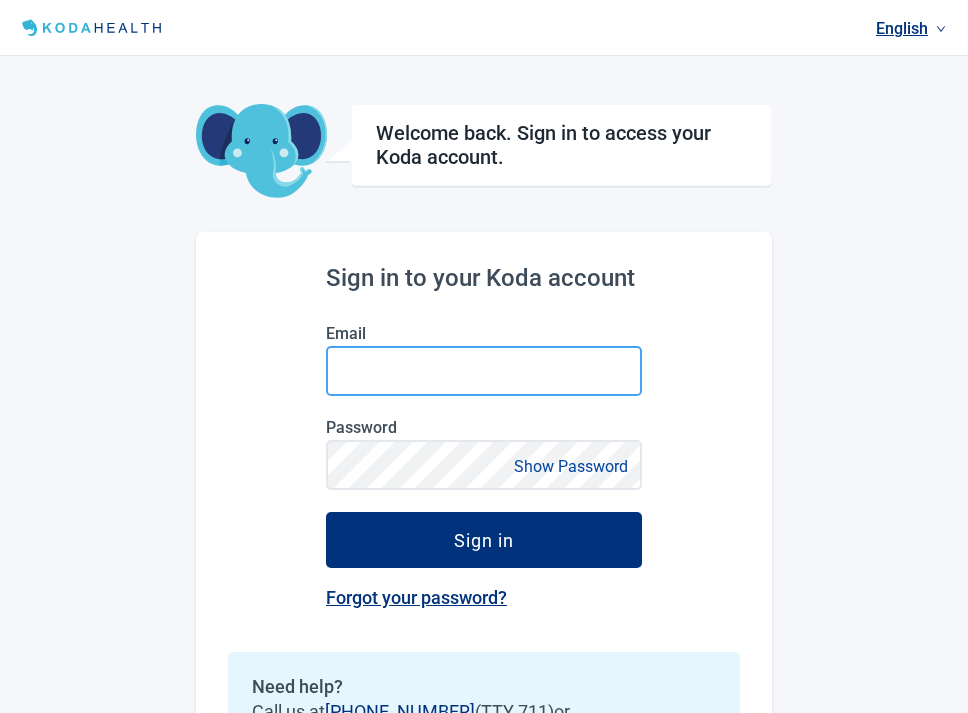 click on "Email" at bounding box center [484, 371] 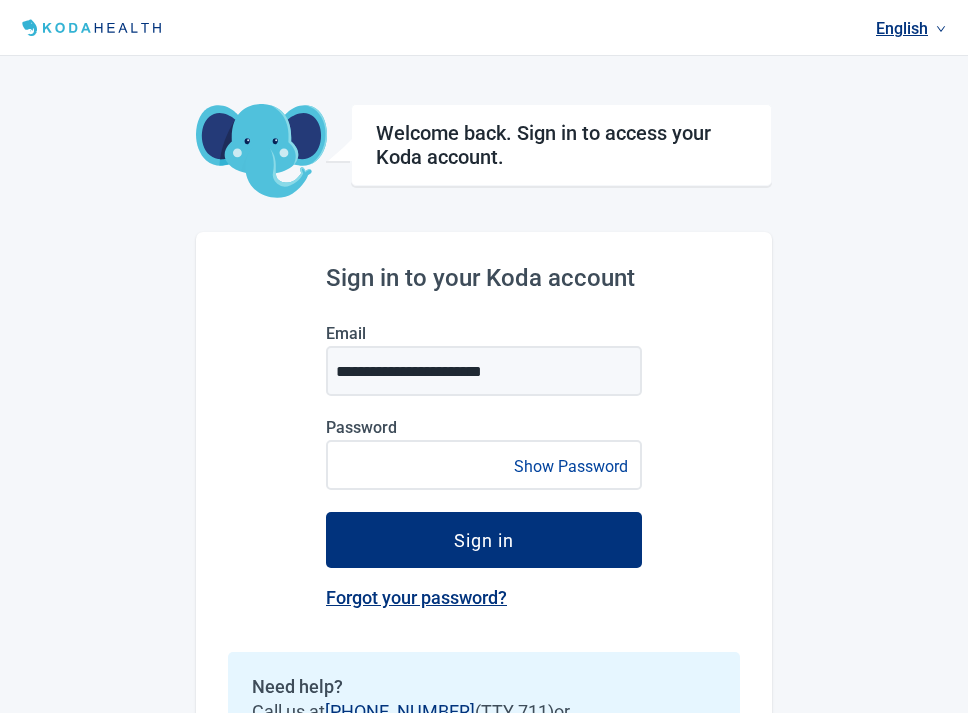 click on "**********" at bounding box center [484, 371] 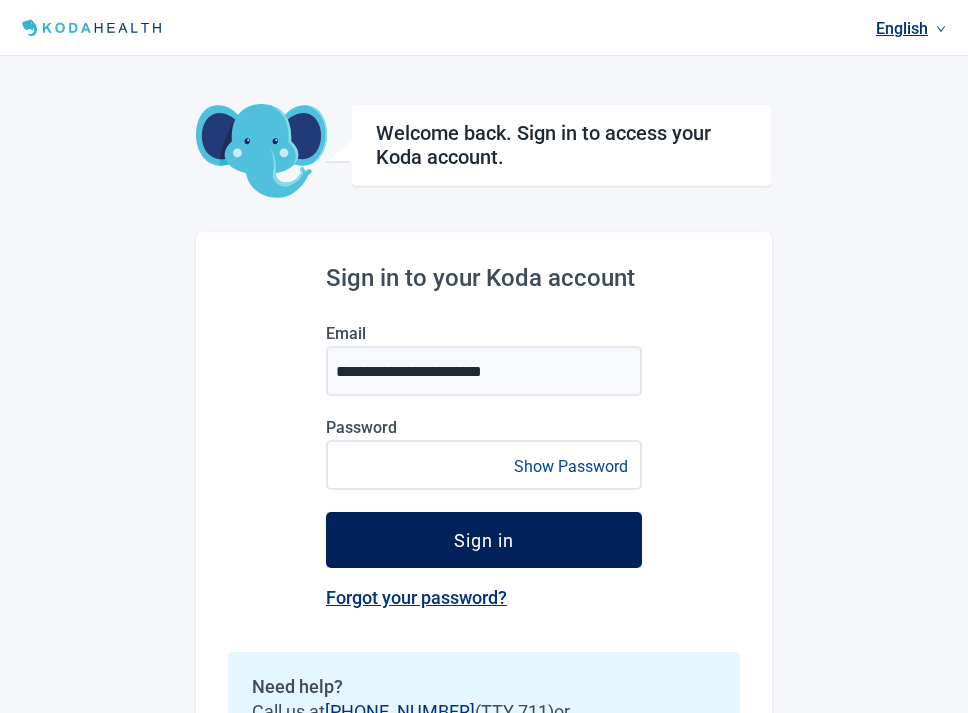 click on "Sign in" at bounding box center [484, 540] 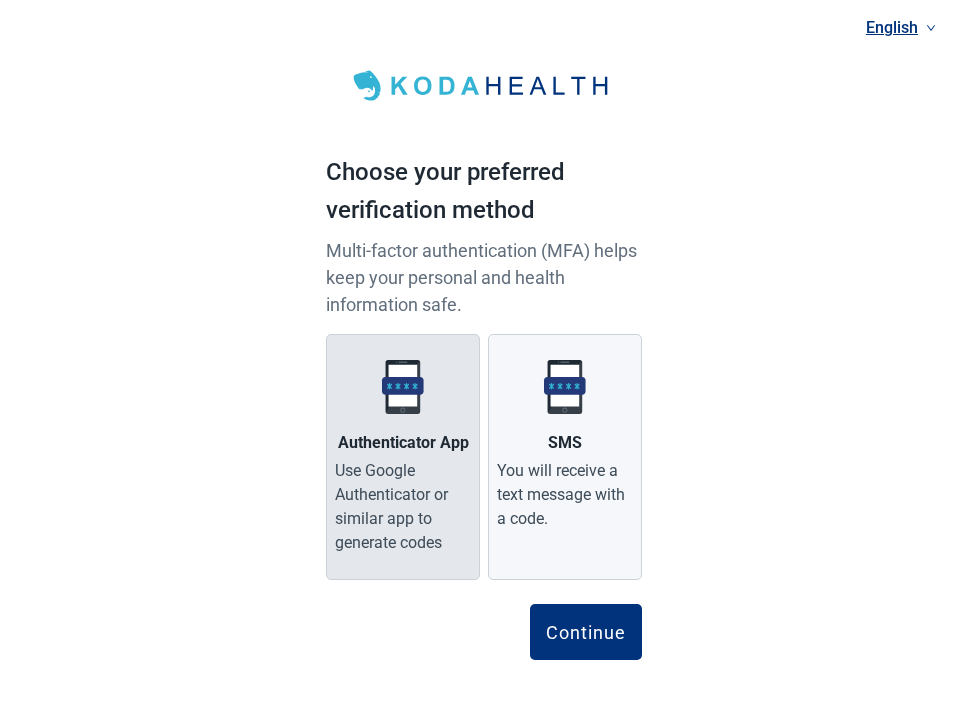click on "Use Google Authenticator or similar app to generate codes" at bounding box center (403, 507) 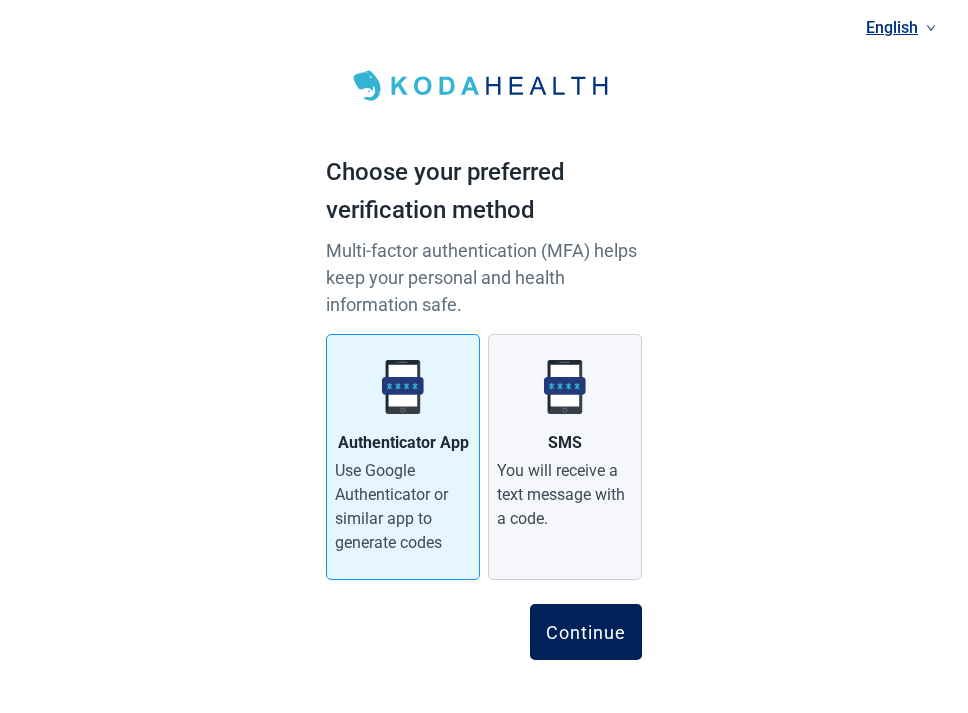 click on "Continue" at bounding box center (586, 632) 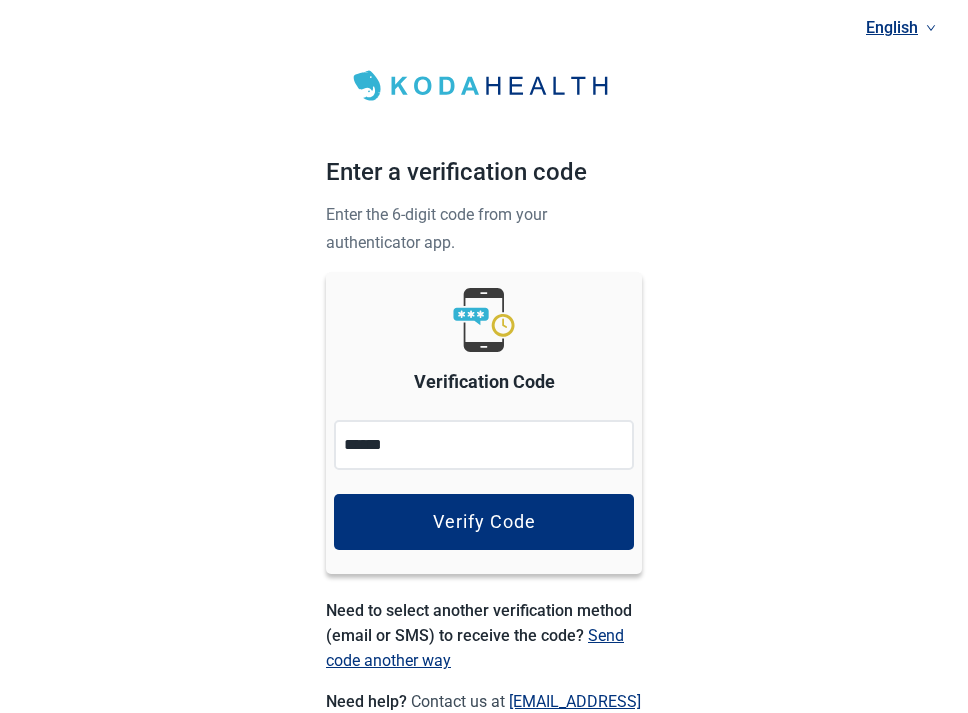 type on "******" 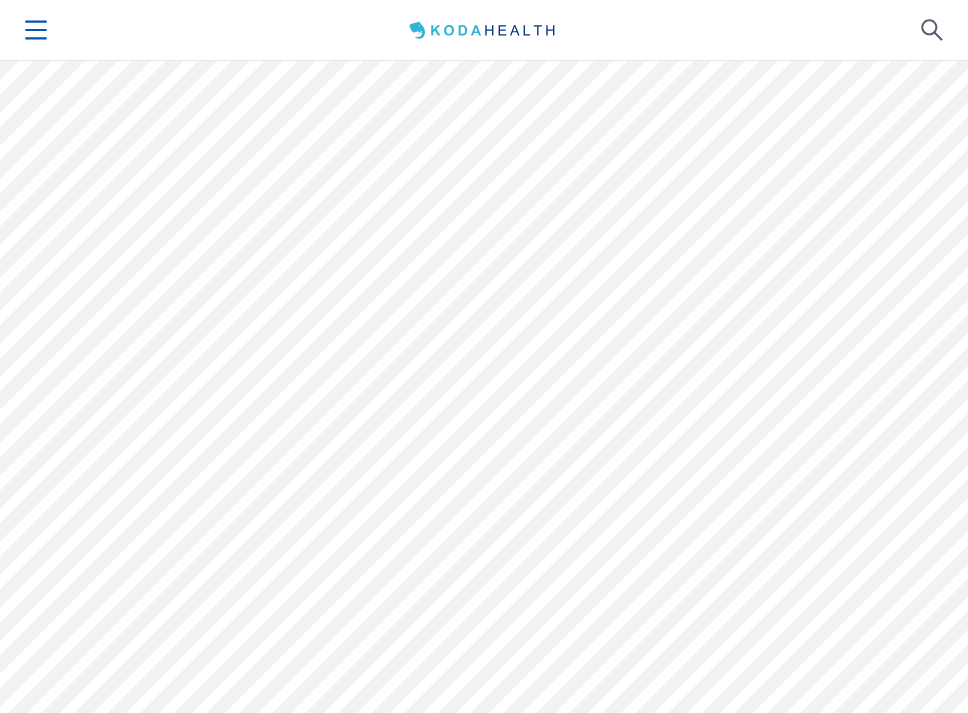 click 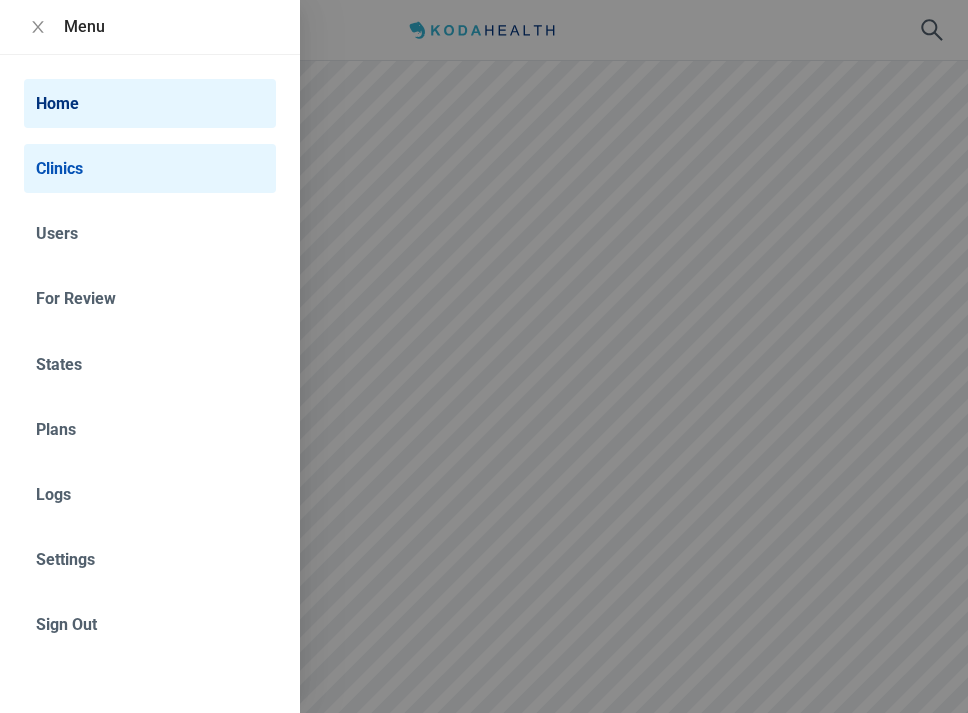 click on "Clinics" at bounding box center [150, 168] 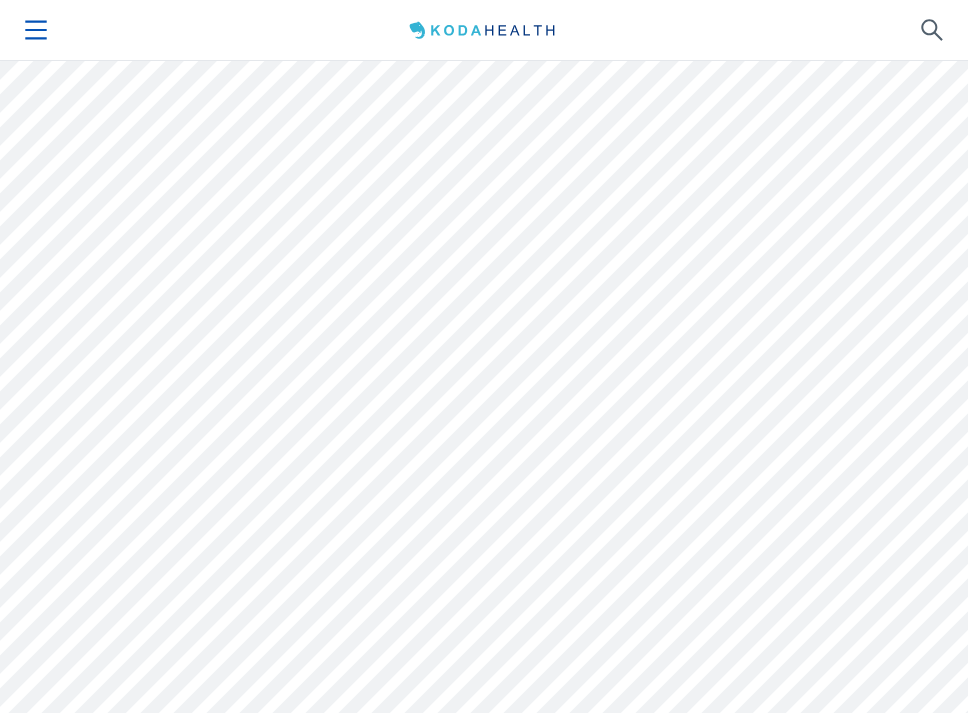 click 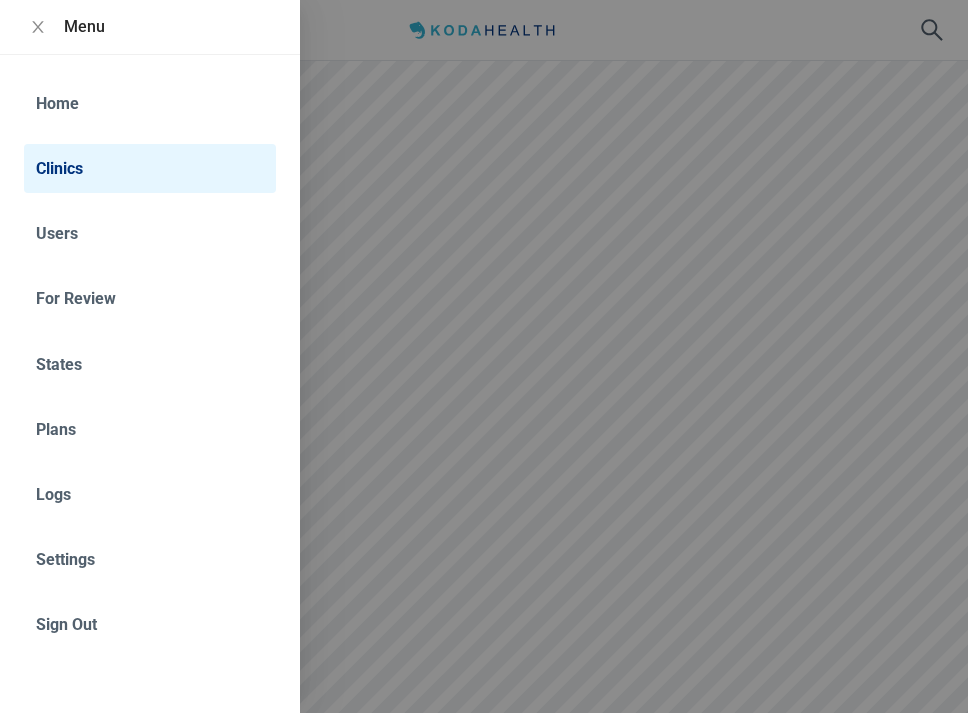 click at bounding box center (484, 356) 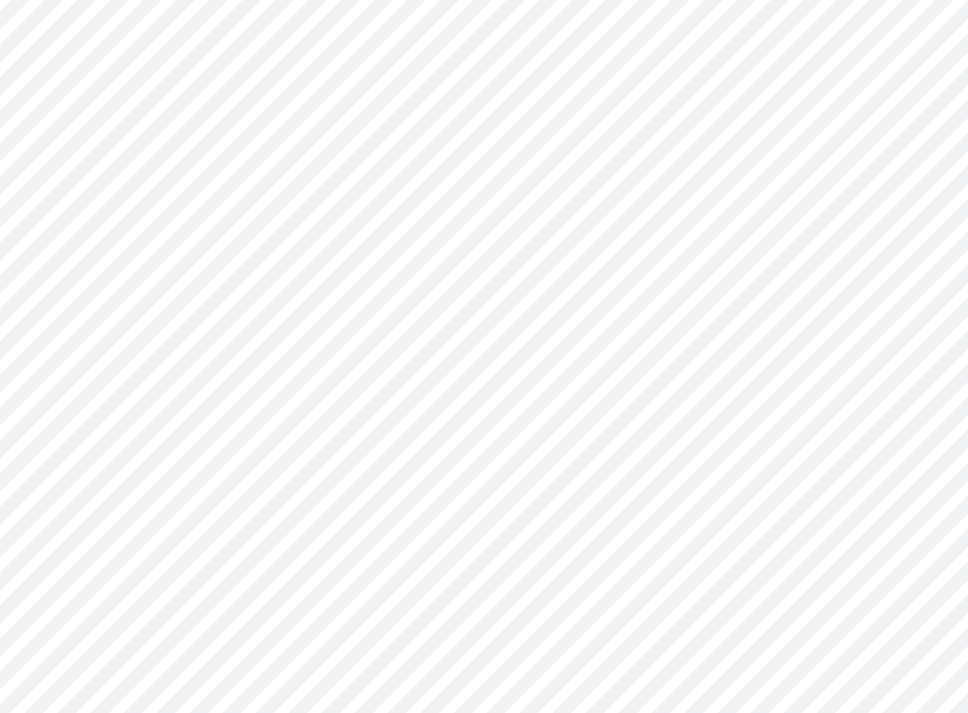 scroll, scrollTop: 90, scrollLeft: 0, axis: vertical 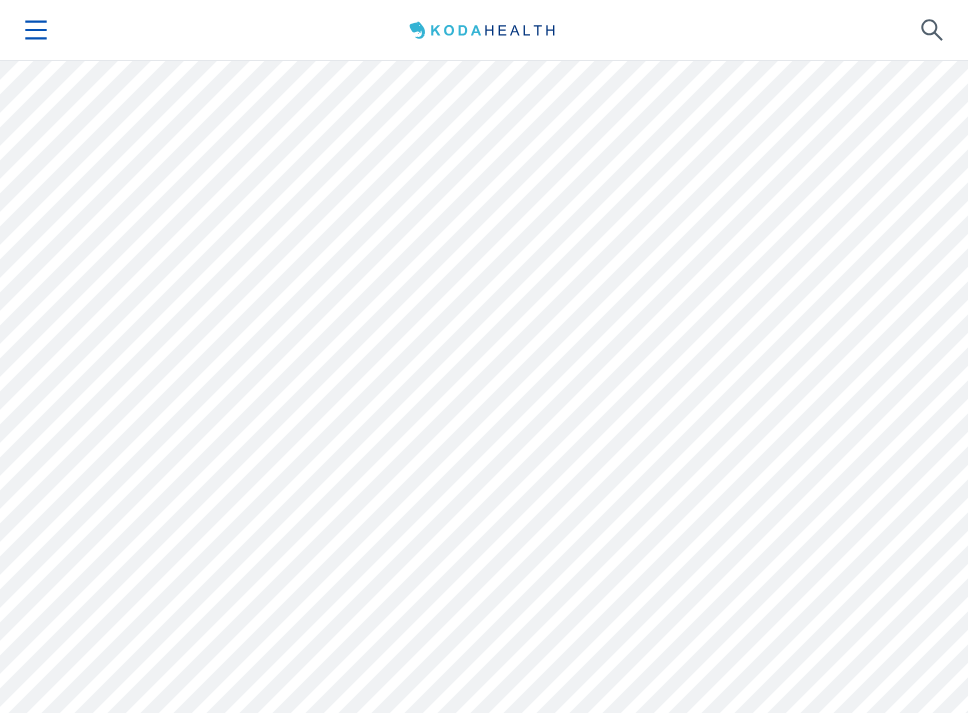 click 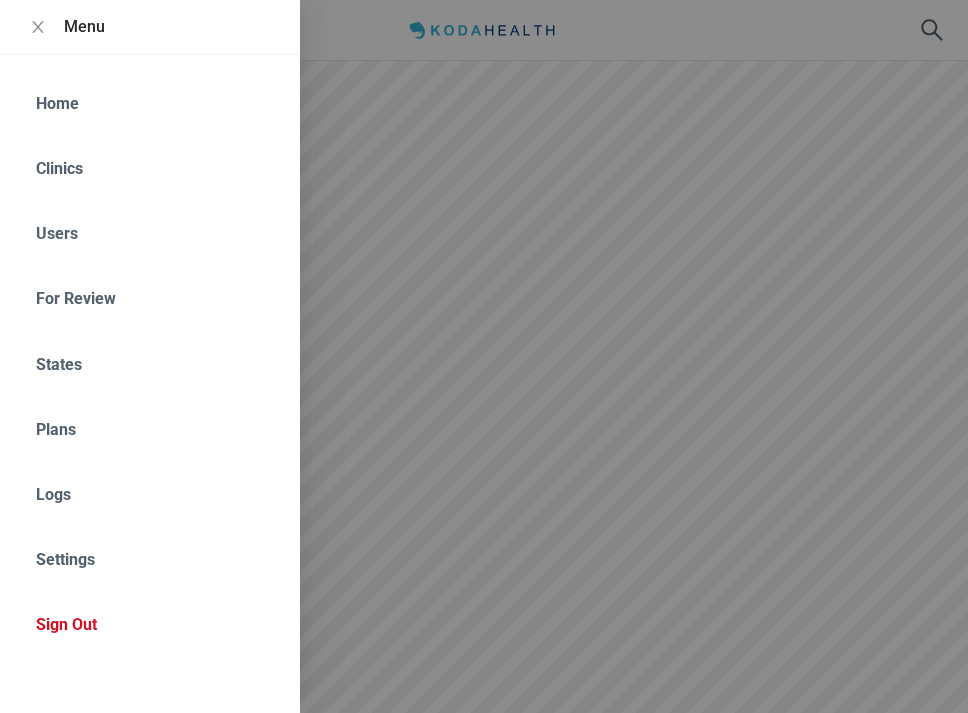 click on "Sign Out" at bounding box center (150, 624) 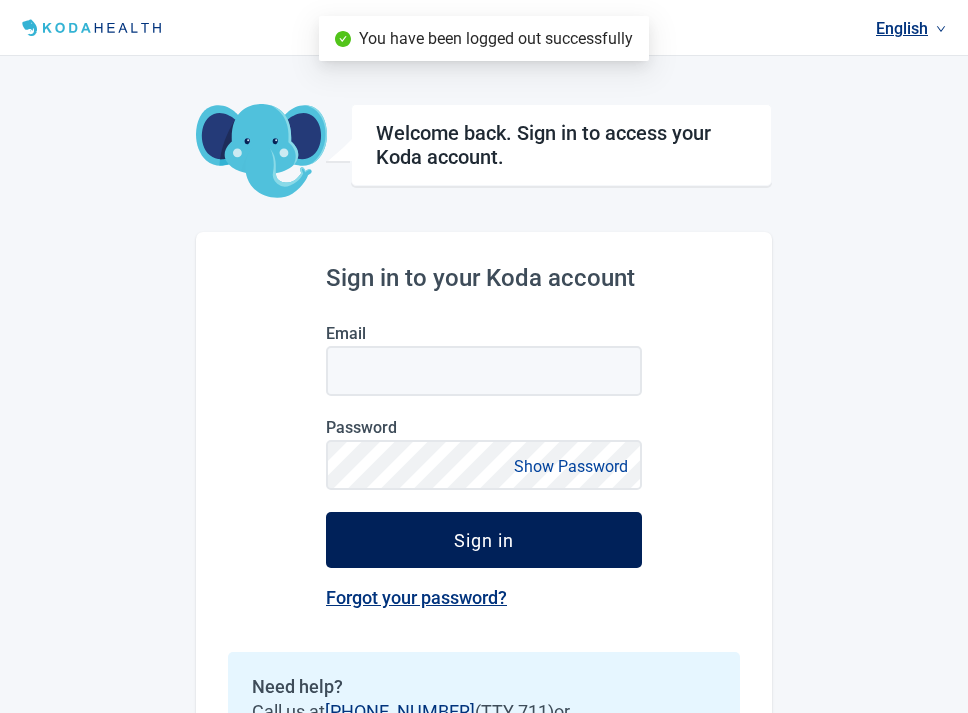 scroll, scrollTop: 124, scrollLeft: 0, axis: vertical 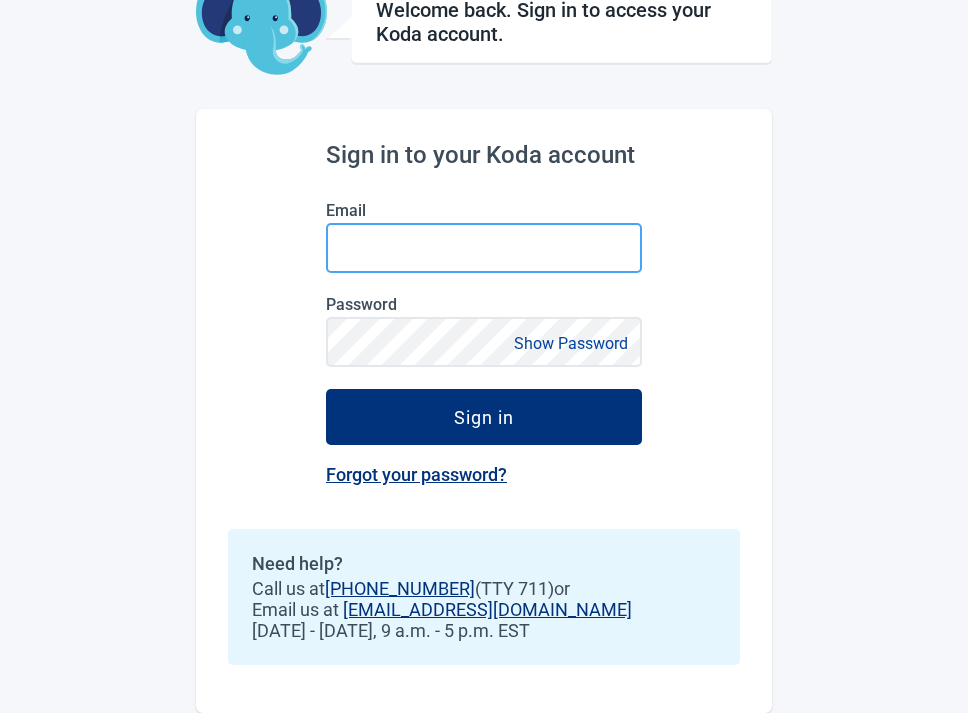 click on "Email" at bounding box center [484, 248] 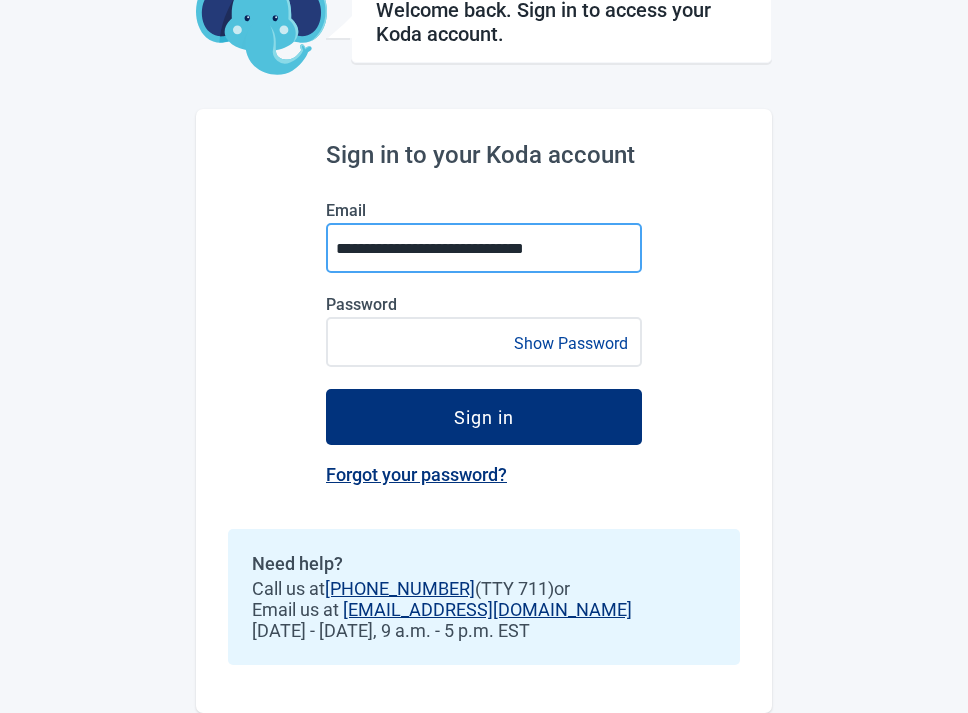 type on "**********" 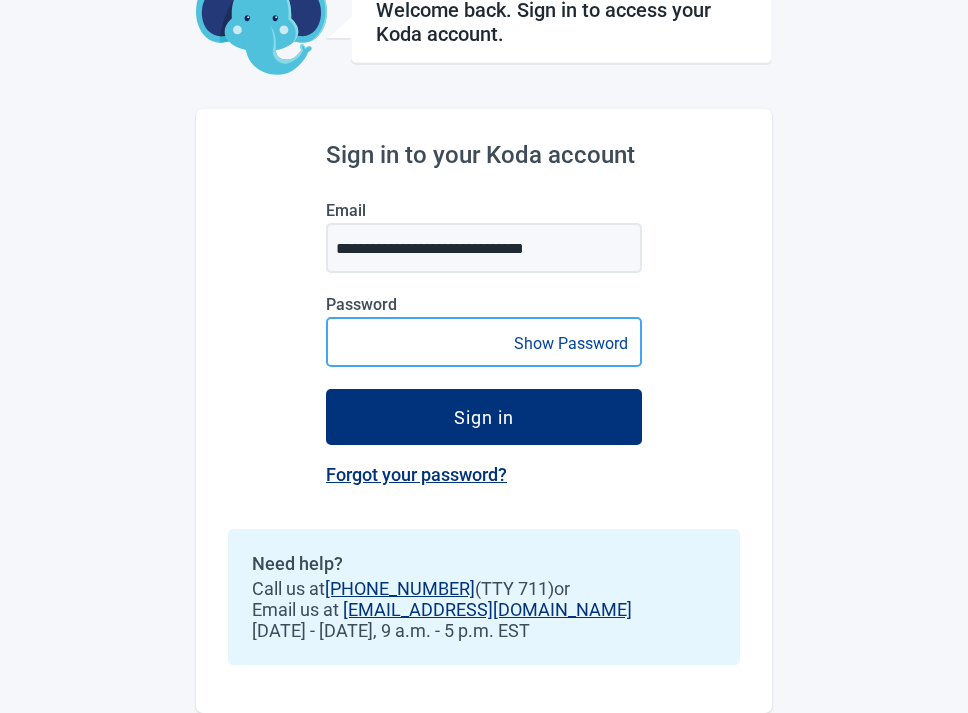 click on "Sign in" at bounding box center [484, 417] 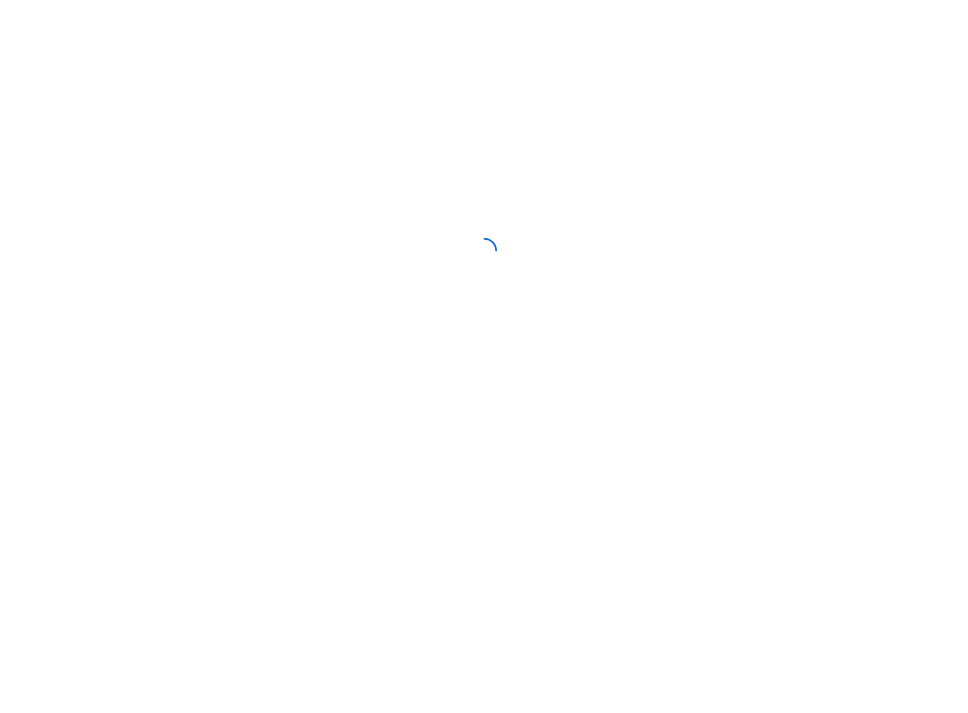 scroll, scrollTop: 0, scrollLeft: 0, axis: both 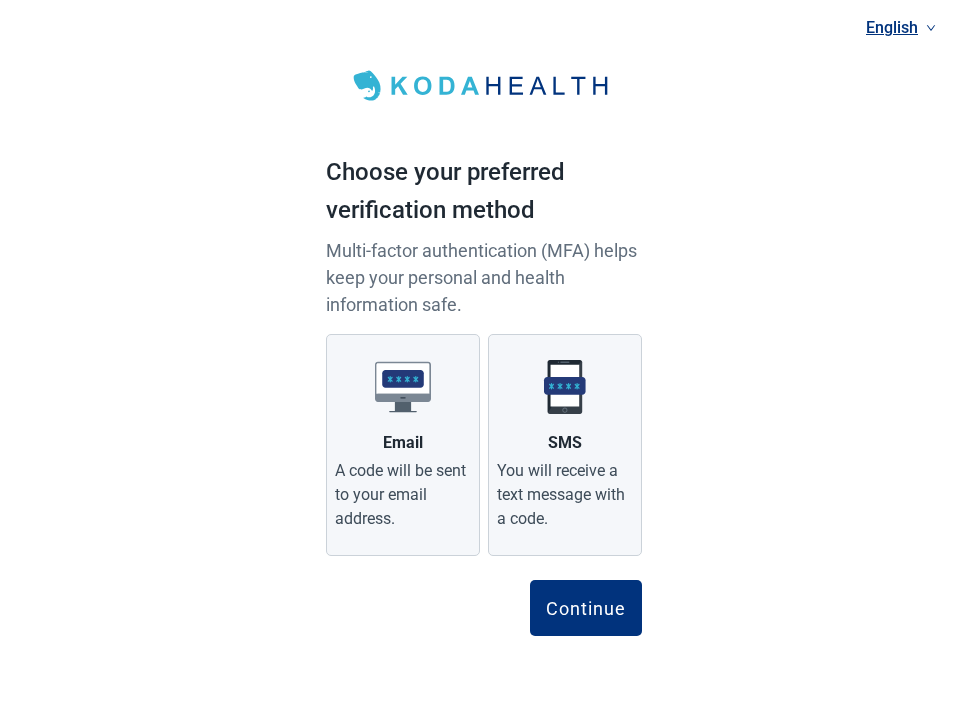 click on "English Choose your preferred verification method Multi-factor authentication (MFA) helps keep your personal and health information safe. Email A code will be sent to your email address. SMS You will receive a text message with a code. Continue" at bounding box center [484, 350] 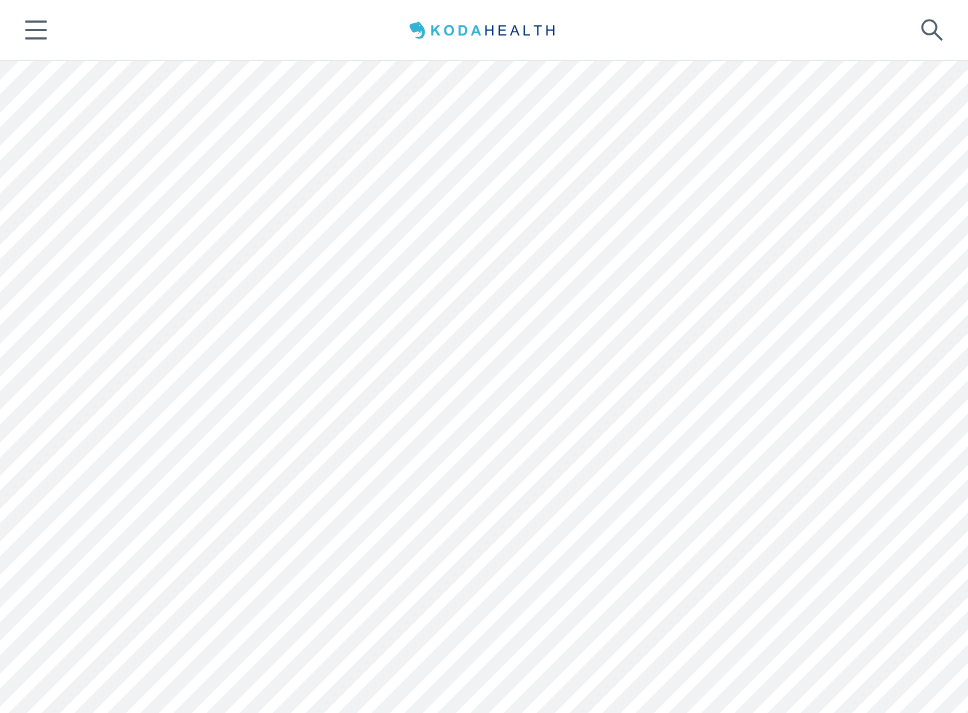 scroll, scrollTop: 18, scrollLeft: 0, axis: vertical 